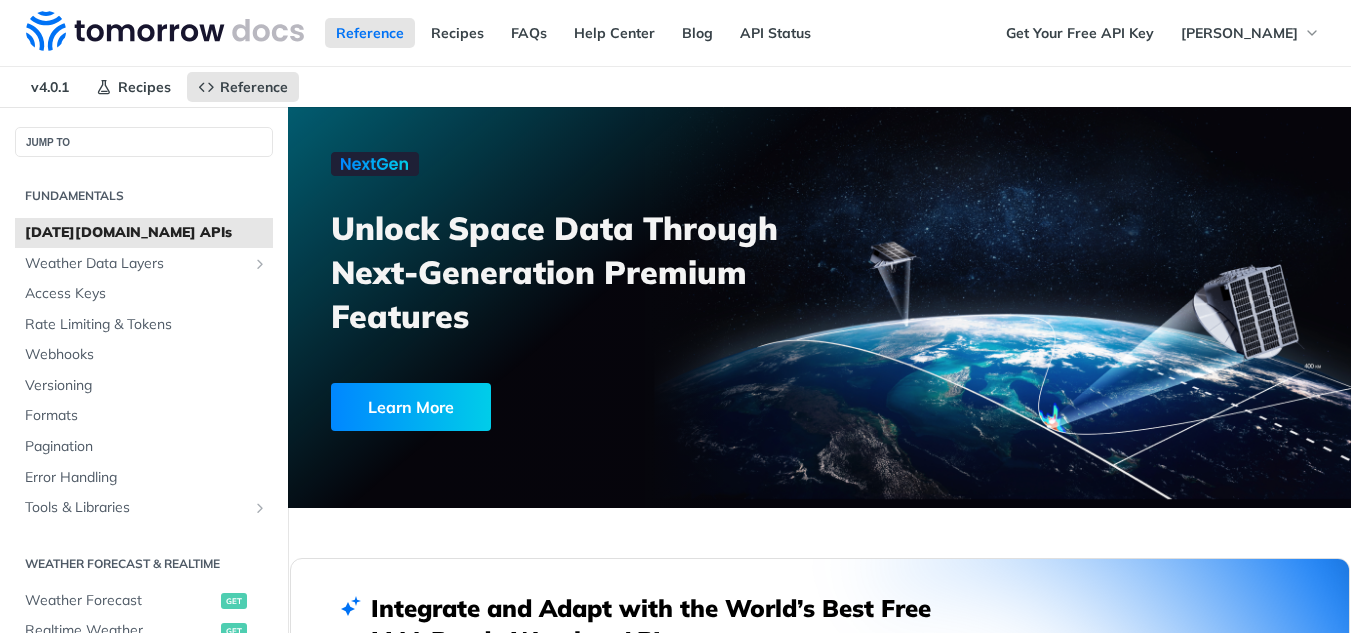 scroll, scrollTop: 0, scrollLeft: 0, axis: both 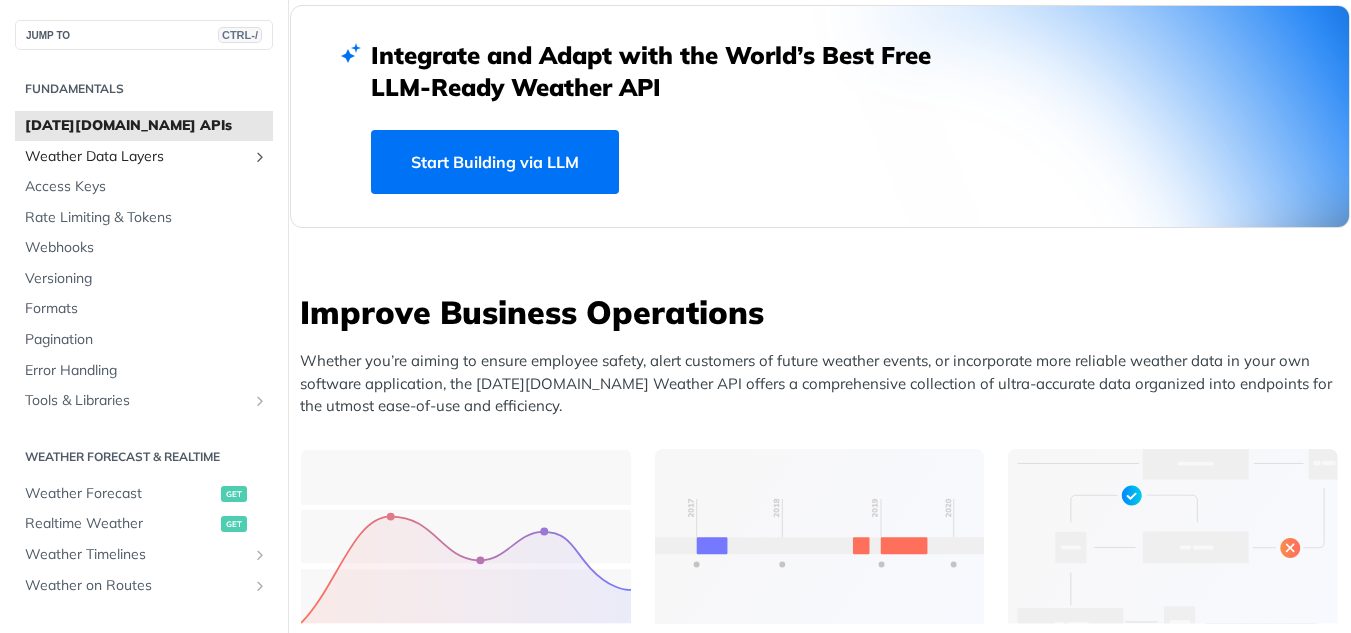 click on "Weather Data Layers" at bounding box center (136, 157) 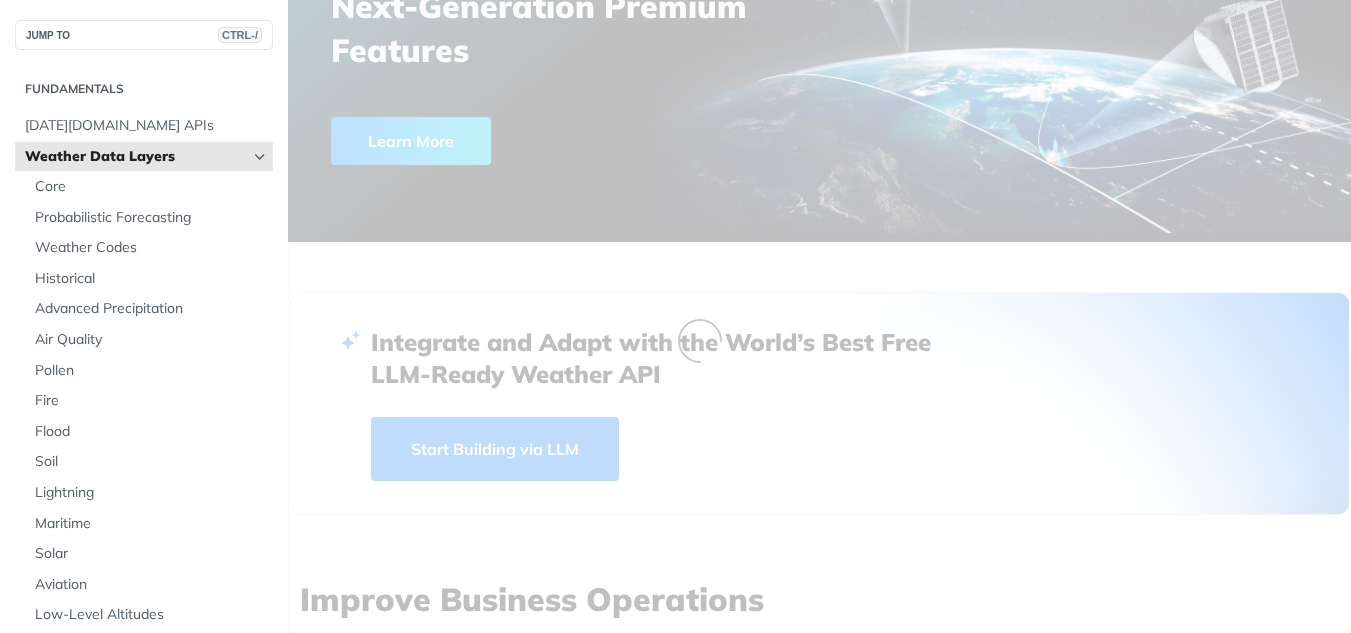 scroll, scrollTop: 0, scrollLeft: 0, axis: both 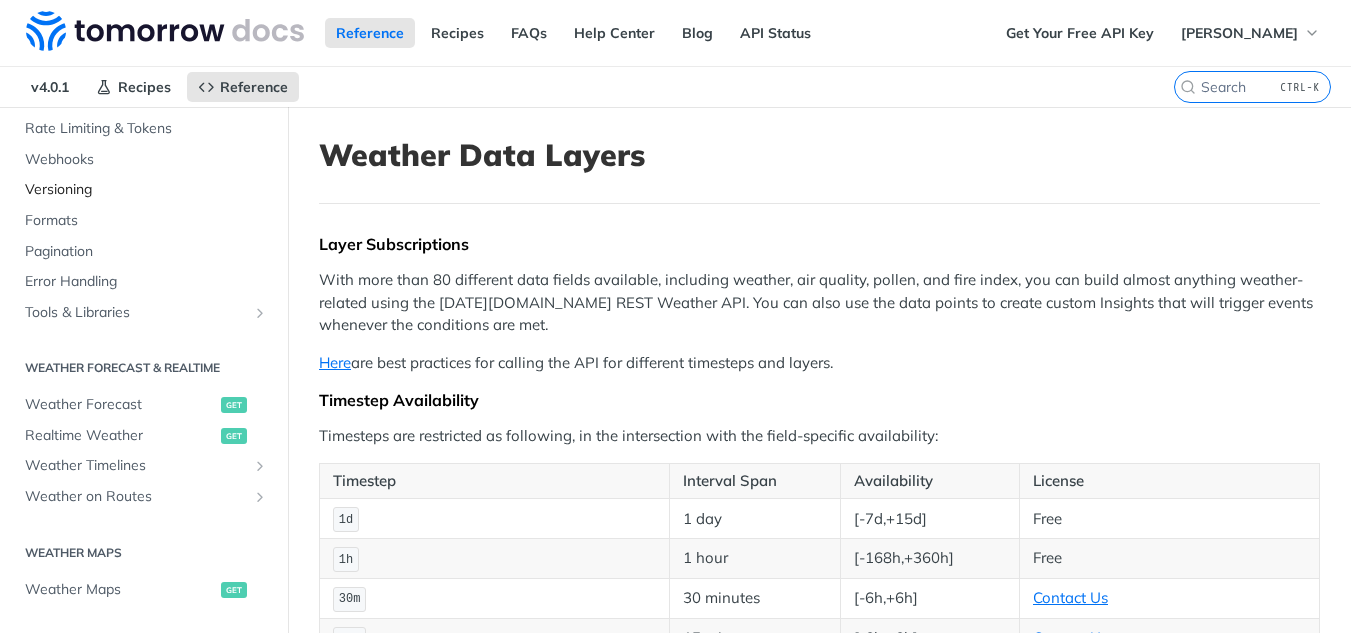 click on "Versioning" at bounding box center (144, 190) 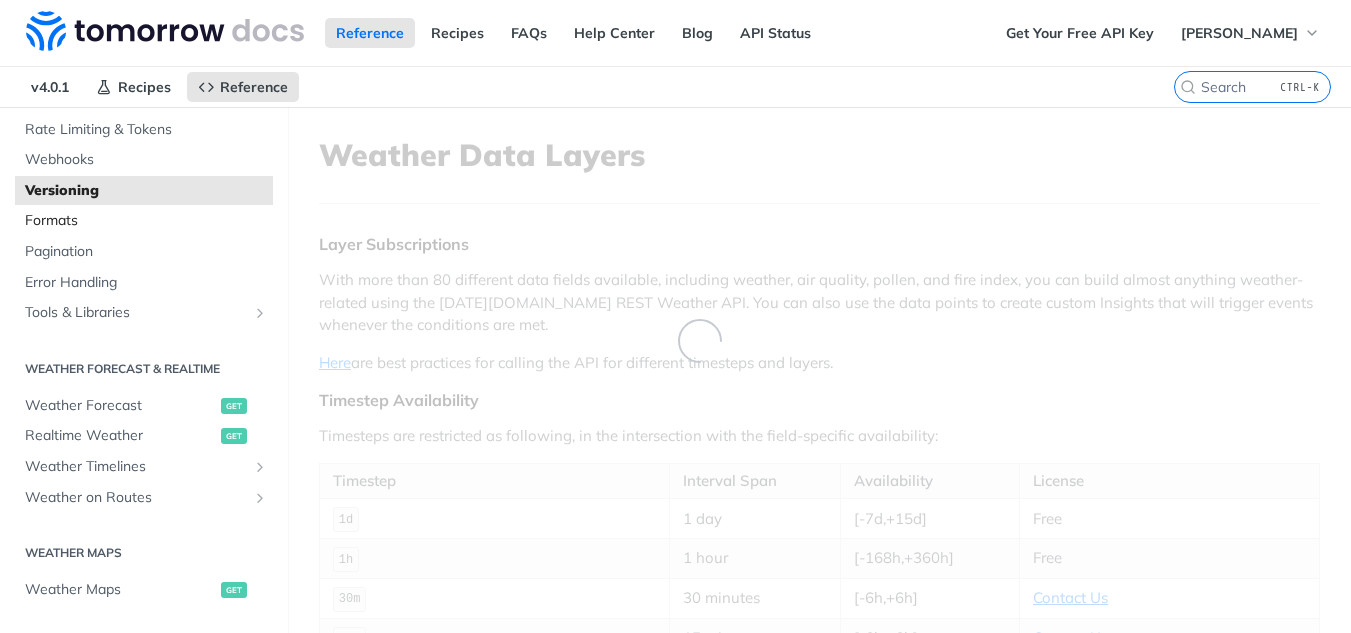click on "Formats" at bounding box center (146, 221) 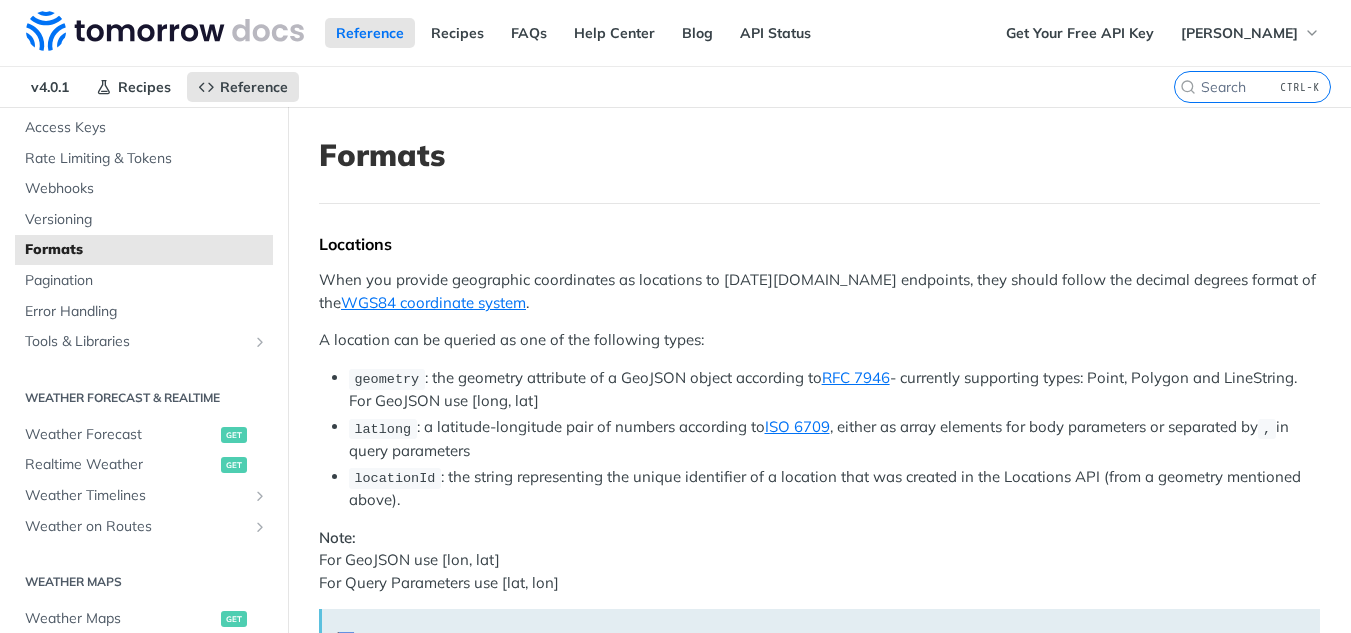scroll, scrollTop: 0, scrollLeft: 0, axis: both 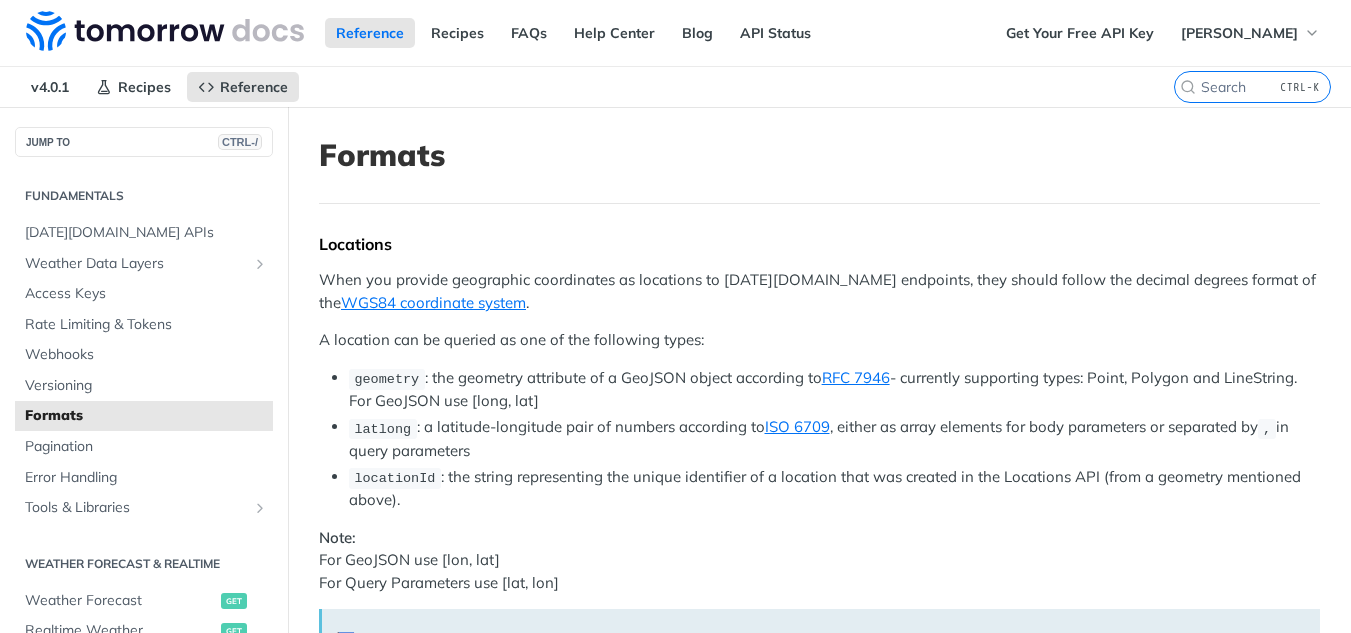 click on "Formats Locations
When you provide geographic coordinates as locations to Tomorrow.io endpoints, they should follow the decimal degrees format of the  WGS84 coordinate system .
A location can be queried as one of the following types:
geometry : the geometry attribute of a GeoJSON object according to  RFC 7946  - currently supporting types: Point, Polygon and LineString. For GeoJSON use [long, lat]
latlong : a latitude-longitude pair of numbers according to  ISO 6709 , either as array elements for body parameters or separated by  ,  in query parameters
locationId : the string representing the unique identifier of a location that was created in the Locations API (from a geometry mentioned above).
Note:
For GeoJSON use [lon, lat]
For Query Parameters use [lat, lon]
📘 Note if using "geometry" format When using these formats  in the docs  to create the API call, do not use the "location" callout. The code snippet the docs generate will add that in for you! eg.
in the docs :
{
}" at bounding box center (819, 1160) 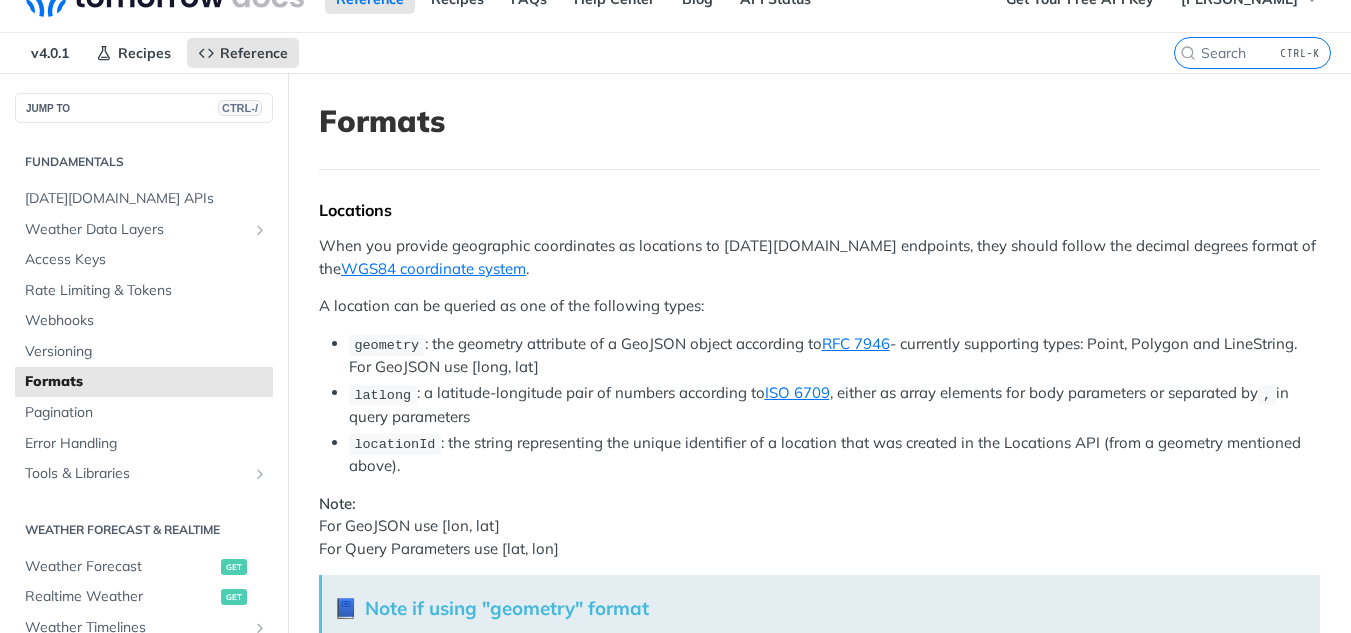 scroll, scrollTop: 0, scrollLeft: 0, axis: both 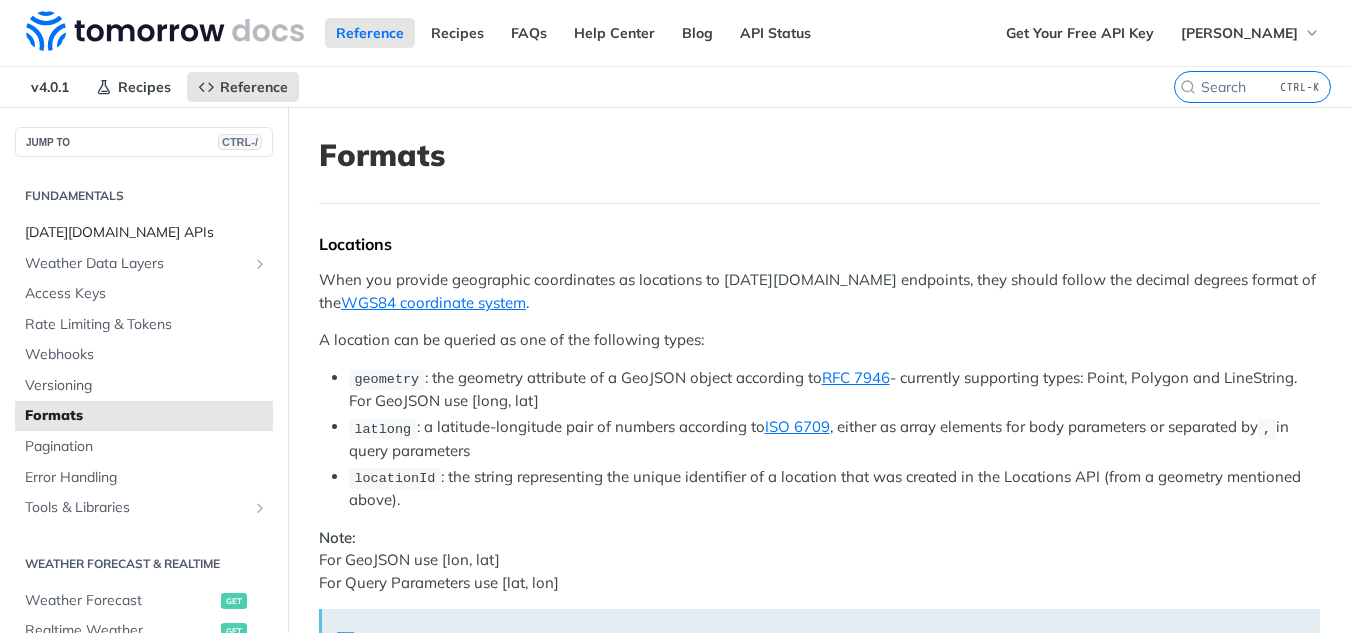 click on "Tomorrow.io APIs" at bounding box center (146, 233) 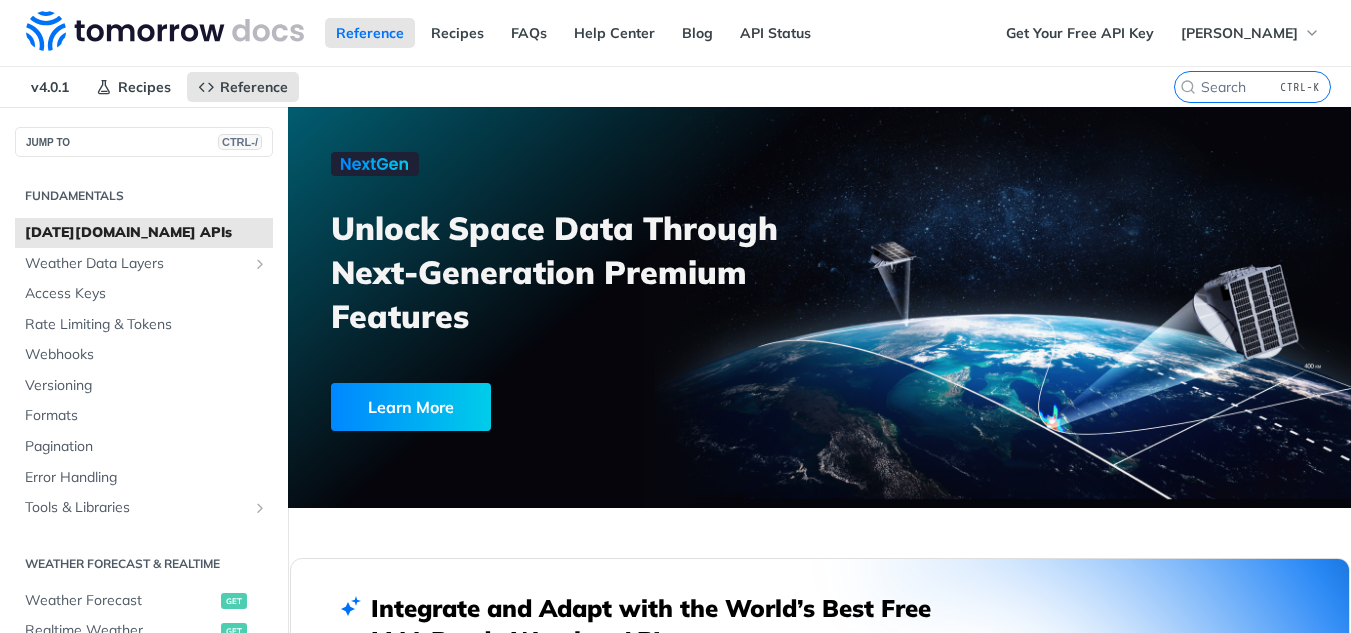 click on "Integrate and Adapt with the World’s Best Free LLM-Ready Weather API
Start Building via LLM" at bounding box center (820, 669) 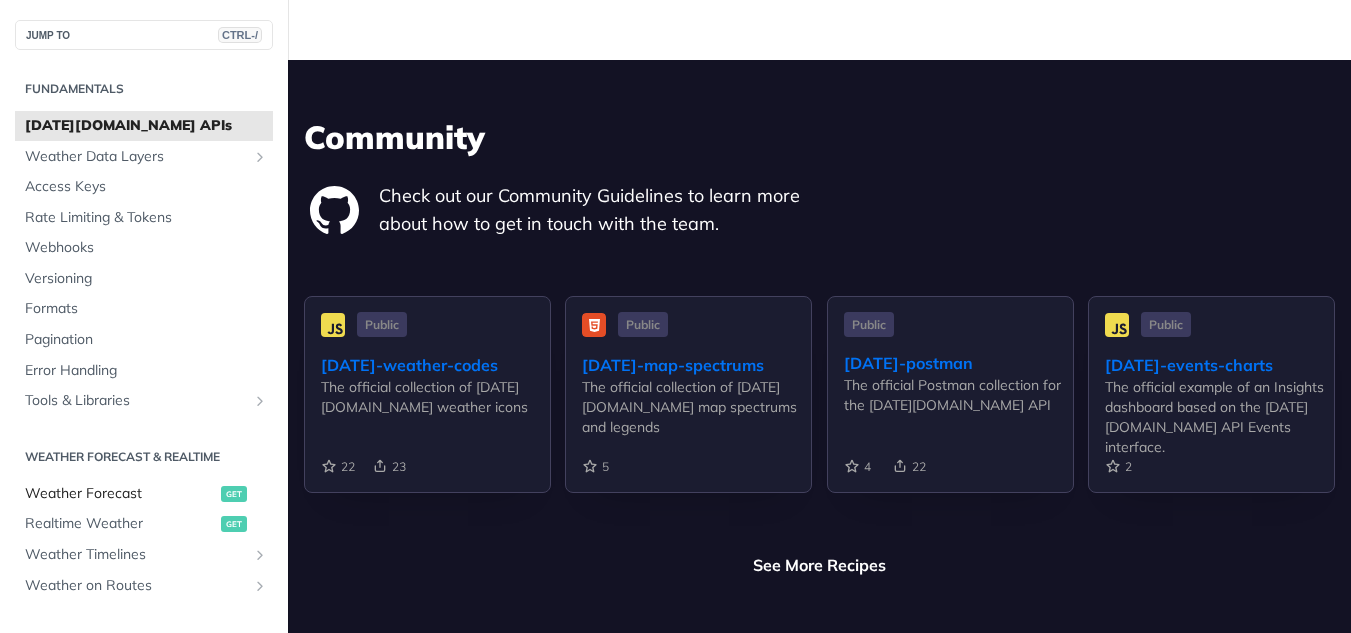 scroll, scrollTop: 4594, scrollLeft: 0, axis: vertical 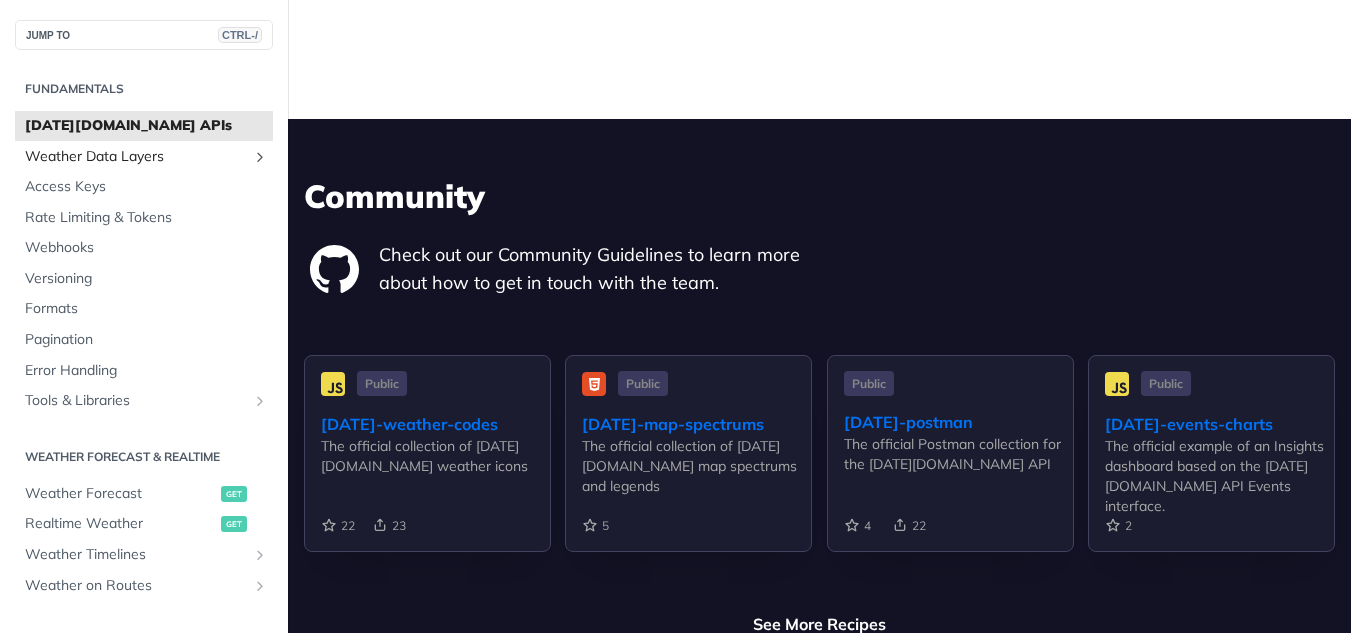 click on "Weather Data Layers" at bounding box center [136, 157] 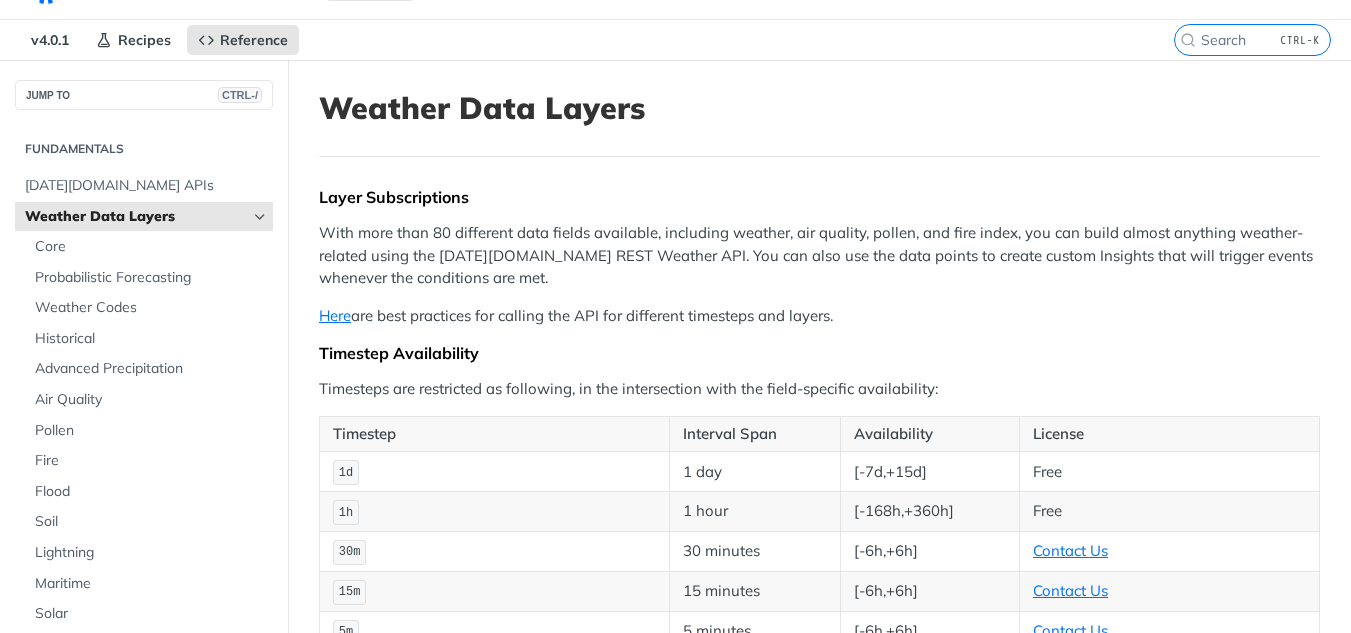 scroll, scrollTop: 0, scrollLeft: 0, axis: both 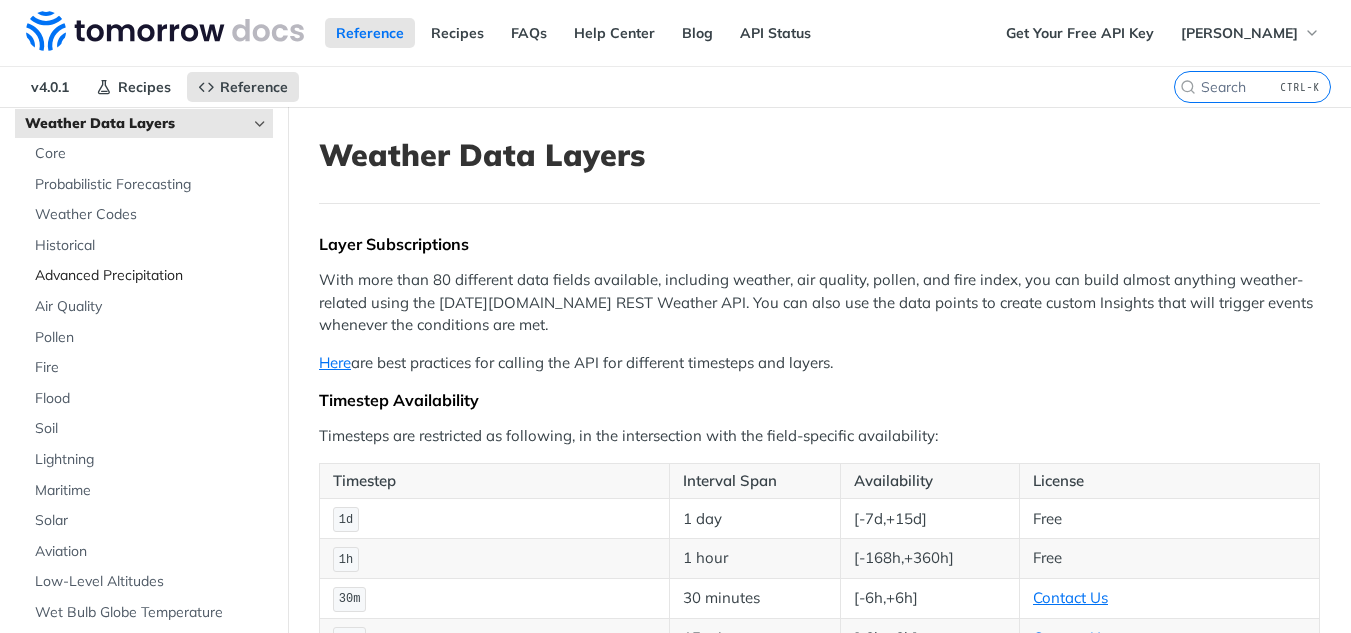 click on "Advanced Precipitation" at bounding box center [151, 276] 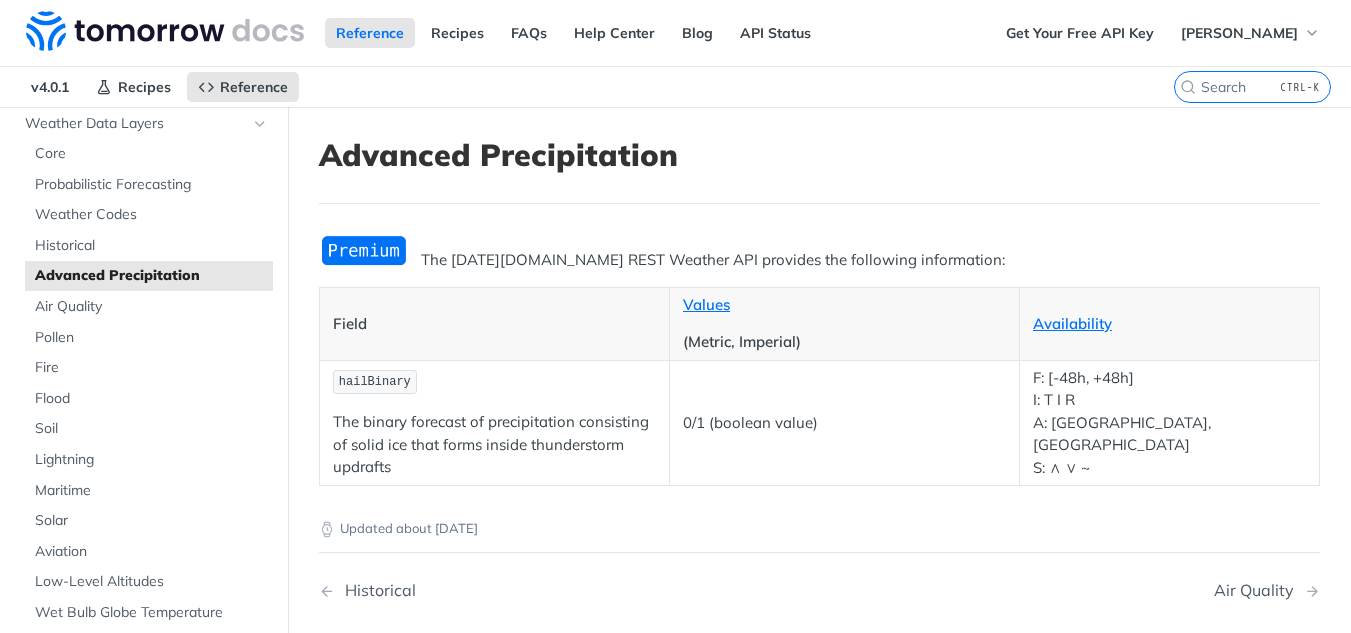 click on "The binary forecast of precipitation consisting of solid ice that forms inside thunderstorm updrafts" at bounding box center (494, 445) 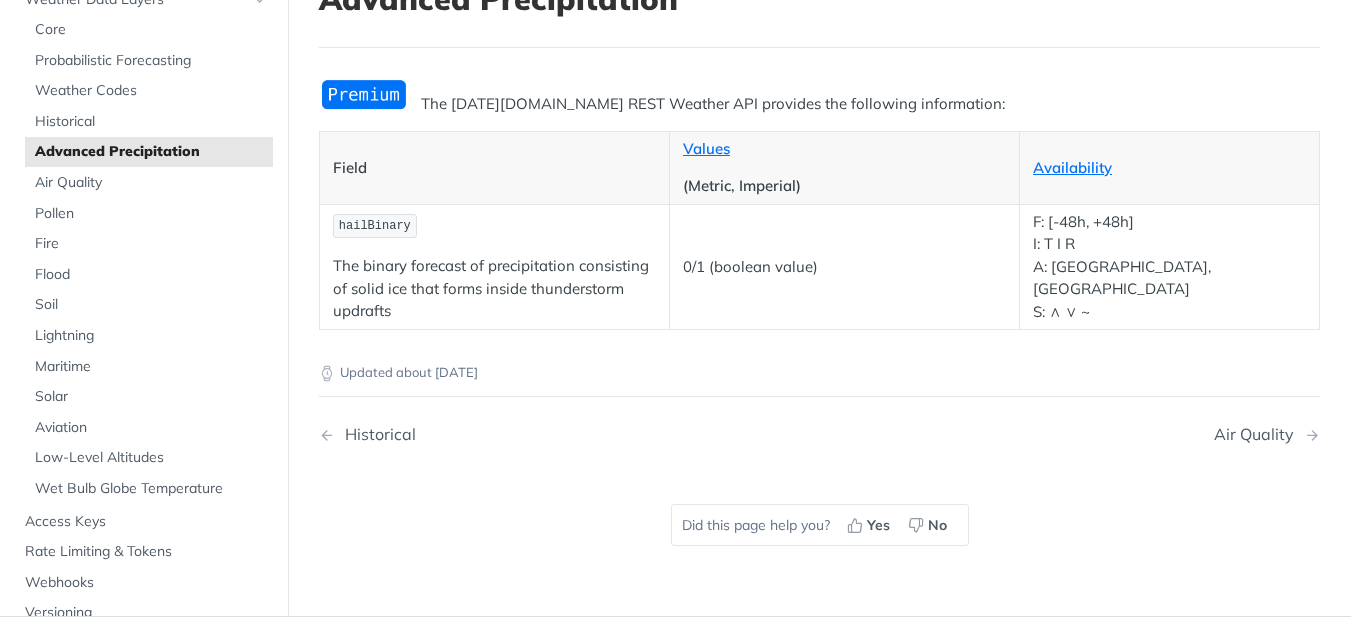 scroll, scrollTop: 160, scrollLeft: 0, axis: vertical 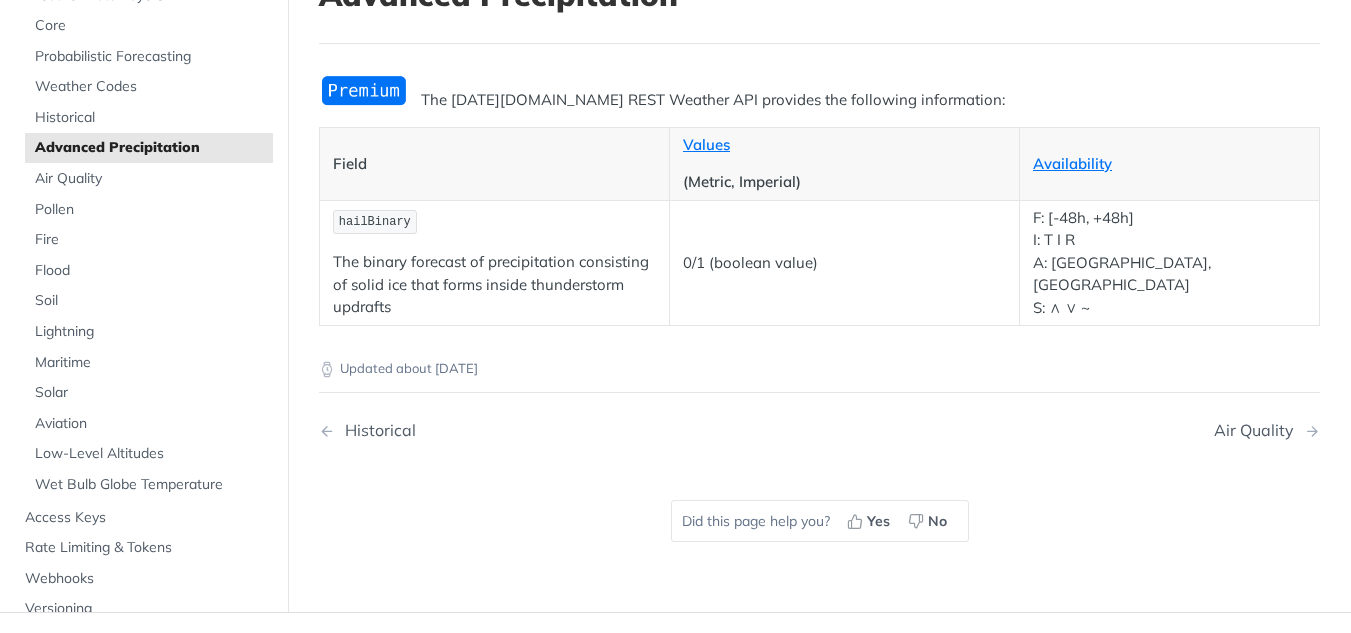 click on "The binary forecast of precipitation consisting of solid ice that forms inside thunderstorm updrafts" at bounding box center [494, 285] 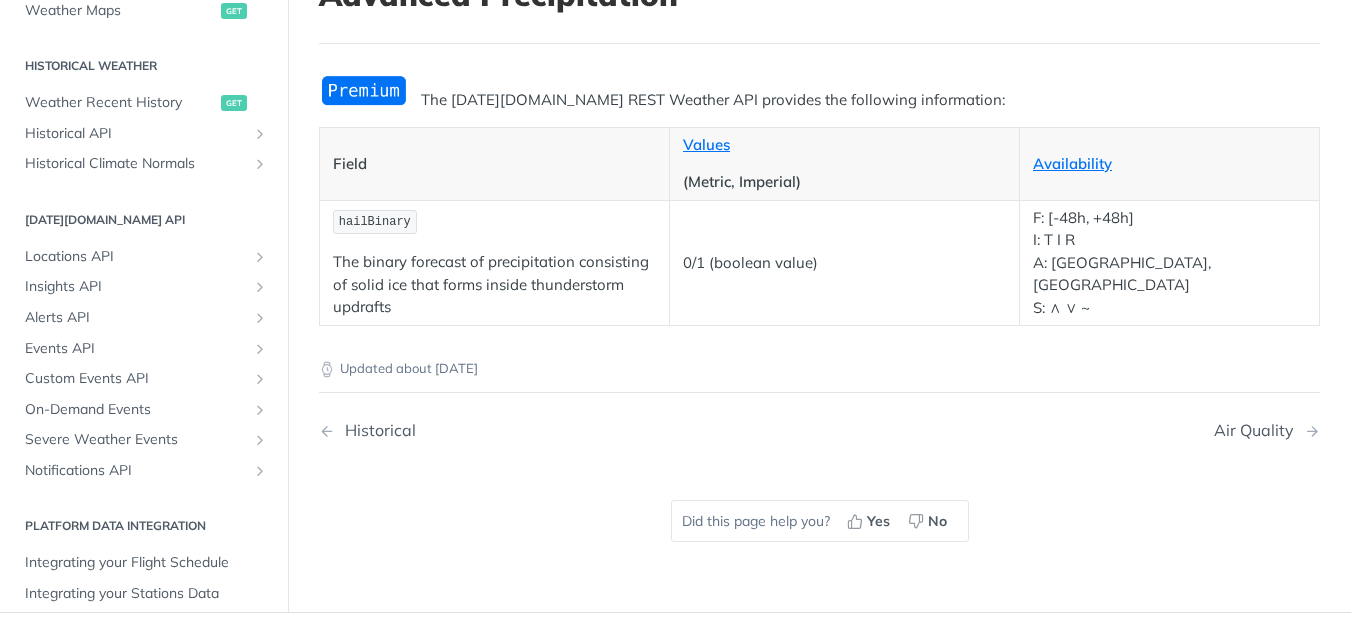 scroll, scrollTop: 1141, scrollLeft: 0, axis: vertical 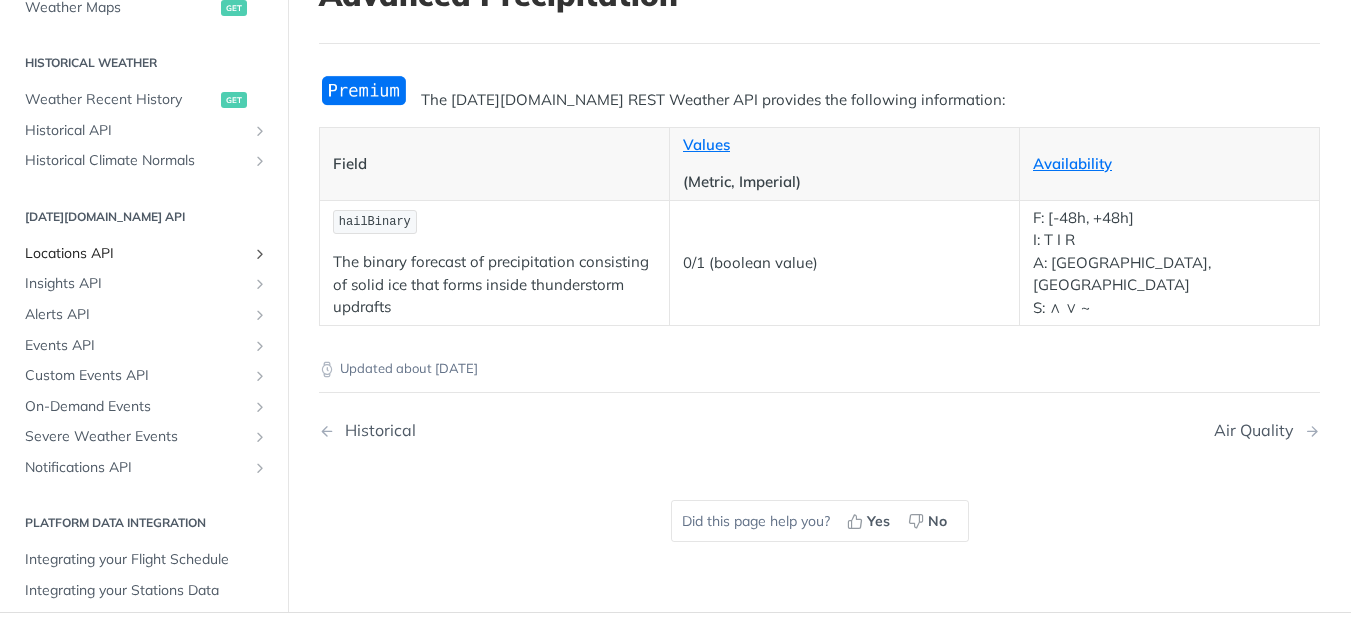 click on "Locations API" at bounding box center (136, 254) 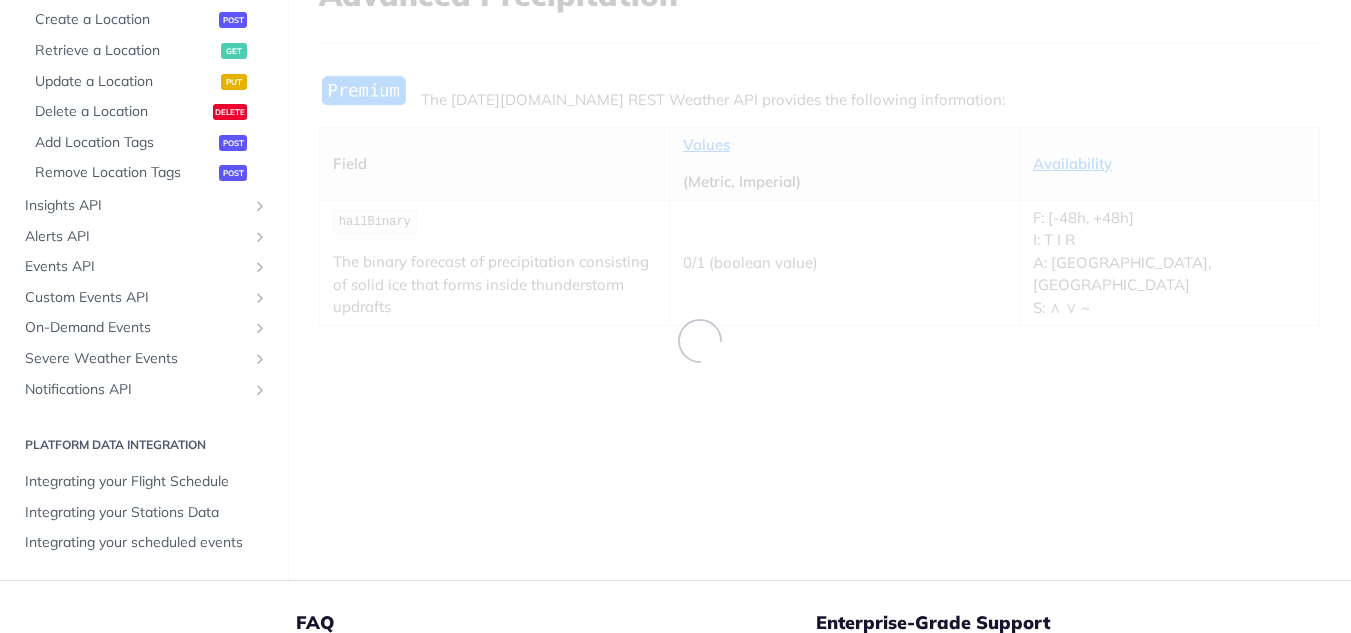 scroll, scrollTop: 649, scrollLeft: 0, axis: vertical 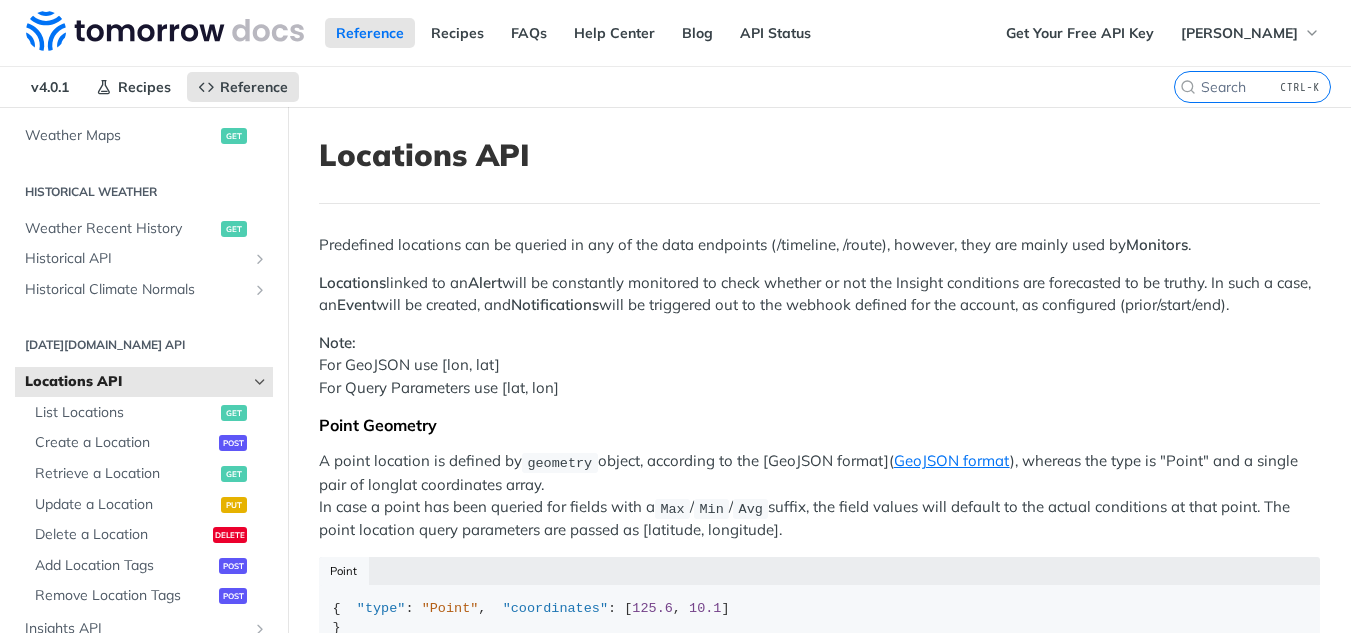 click on "geometry" at bounding box center [559, 462] 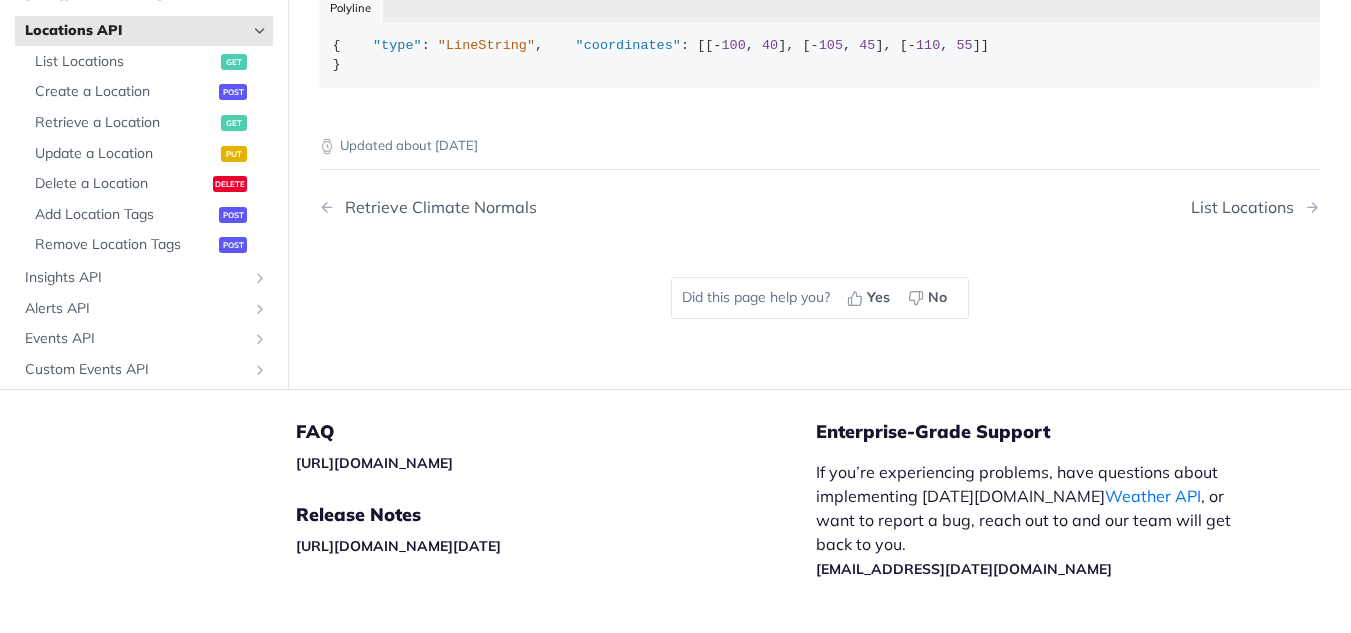 scroll, scrollTop: 1306, scrollLeft: 0, axis: vertical 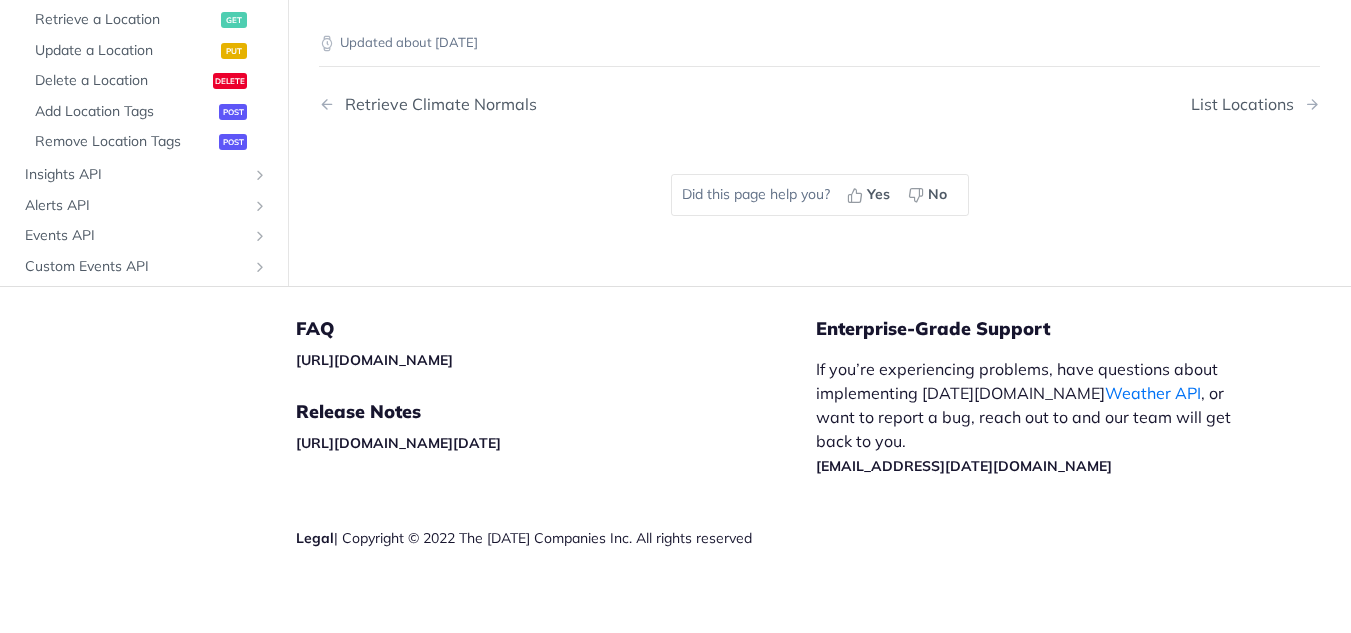 click on "List Locations" at bounding box center [125, -41] 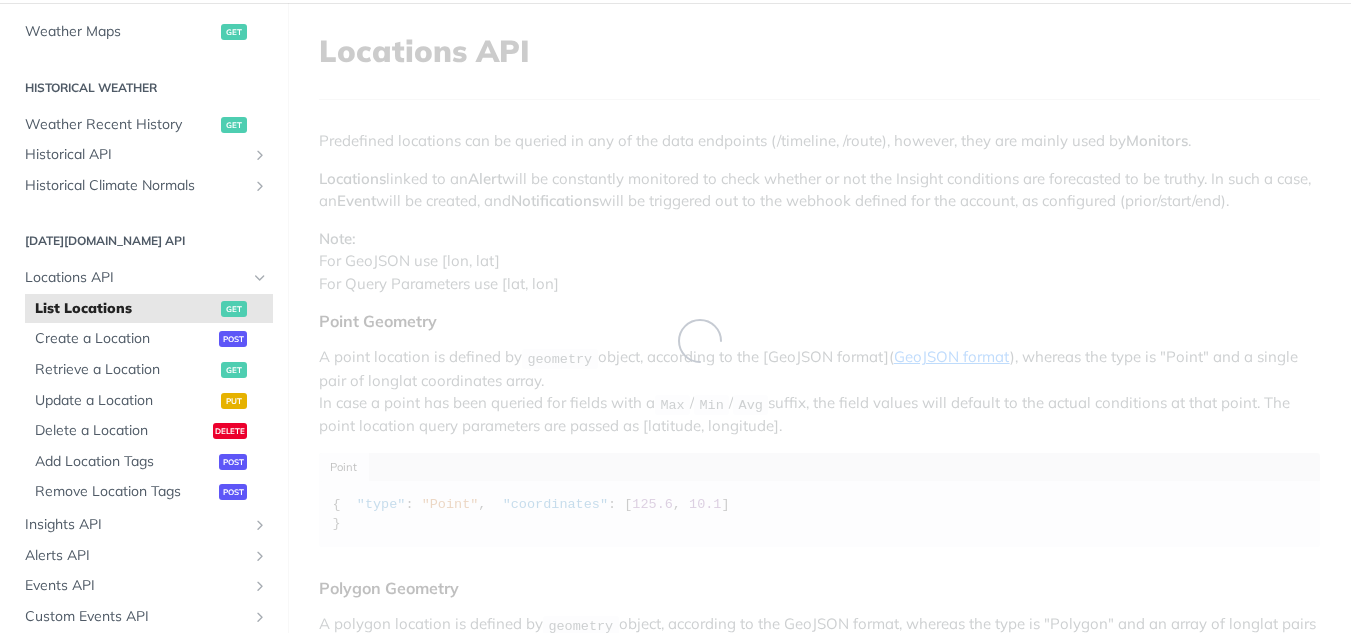 scroll, scrollTop: 0, scrollLeft: 0, axis: both 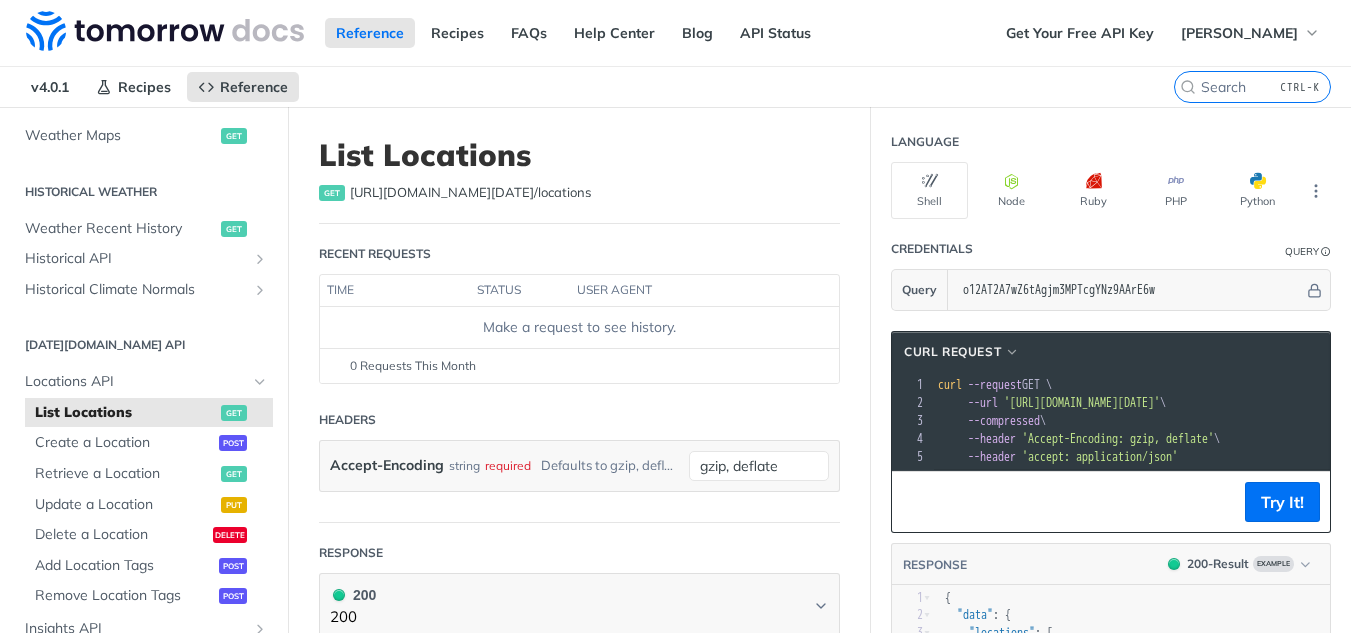 click on "Headers" at bounding box center [579, 420] 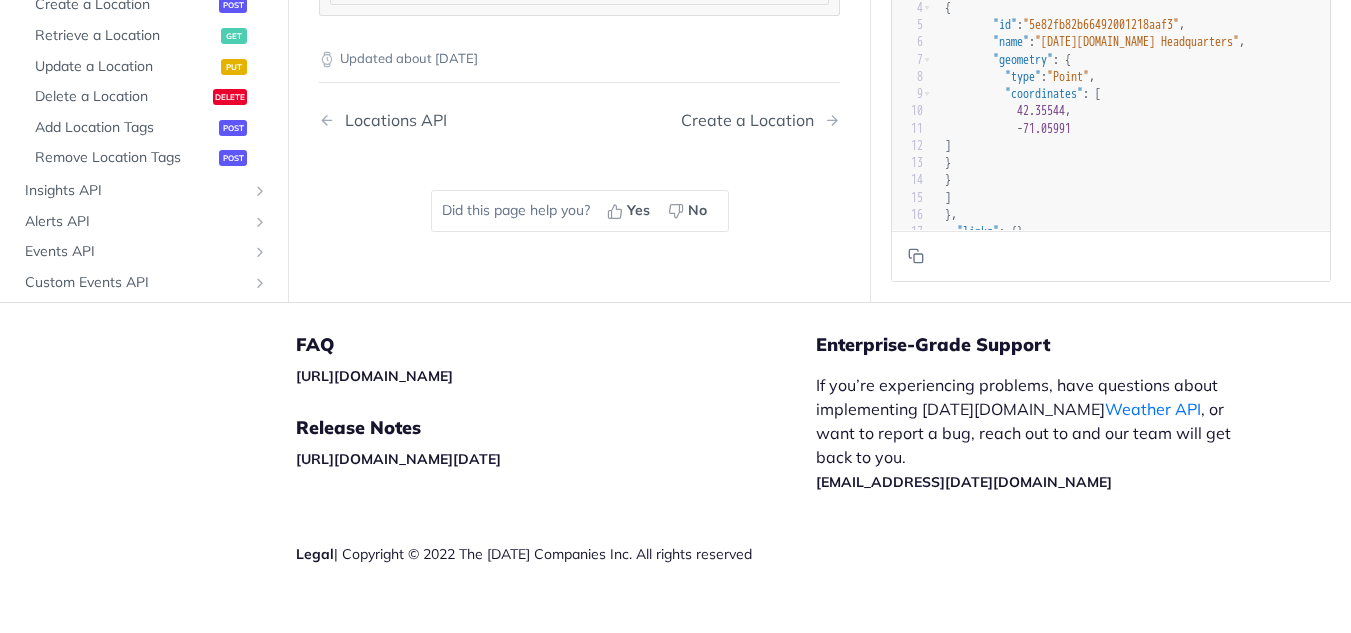 scroll, scrollTop: 553, scrollLeft: 0, axis: vertical 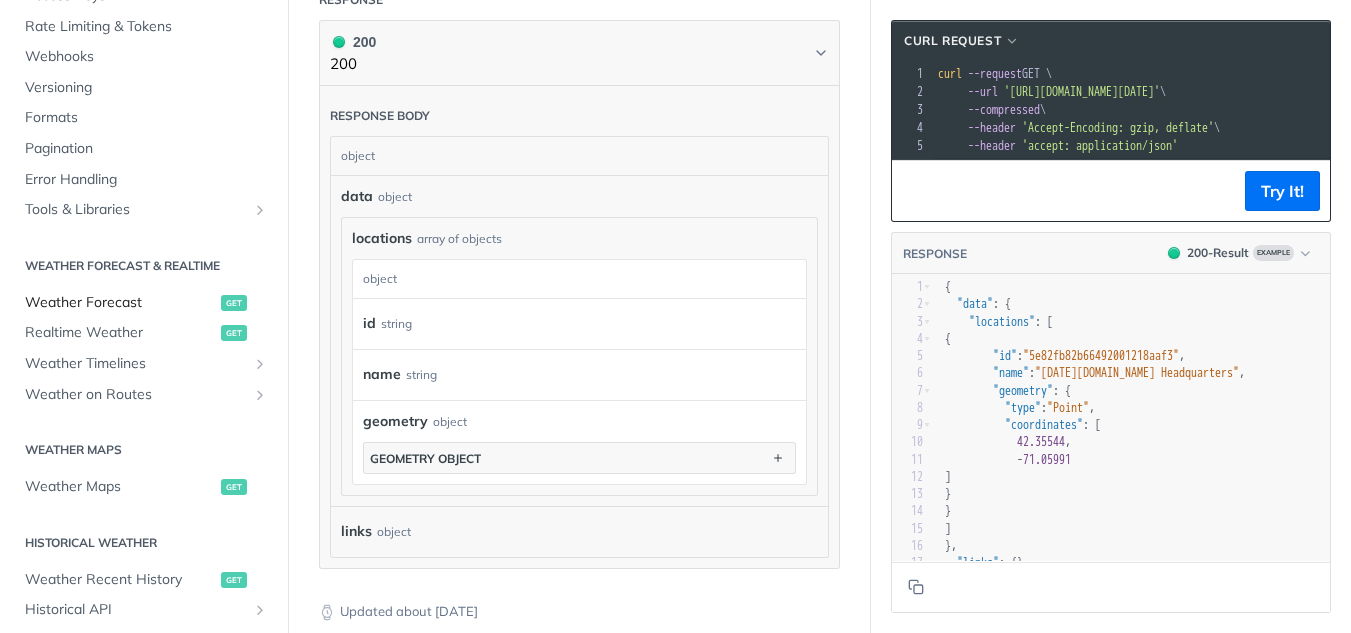 click on "Weather Forecast" at bounding box center [120, 303] 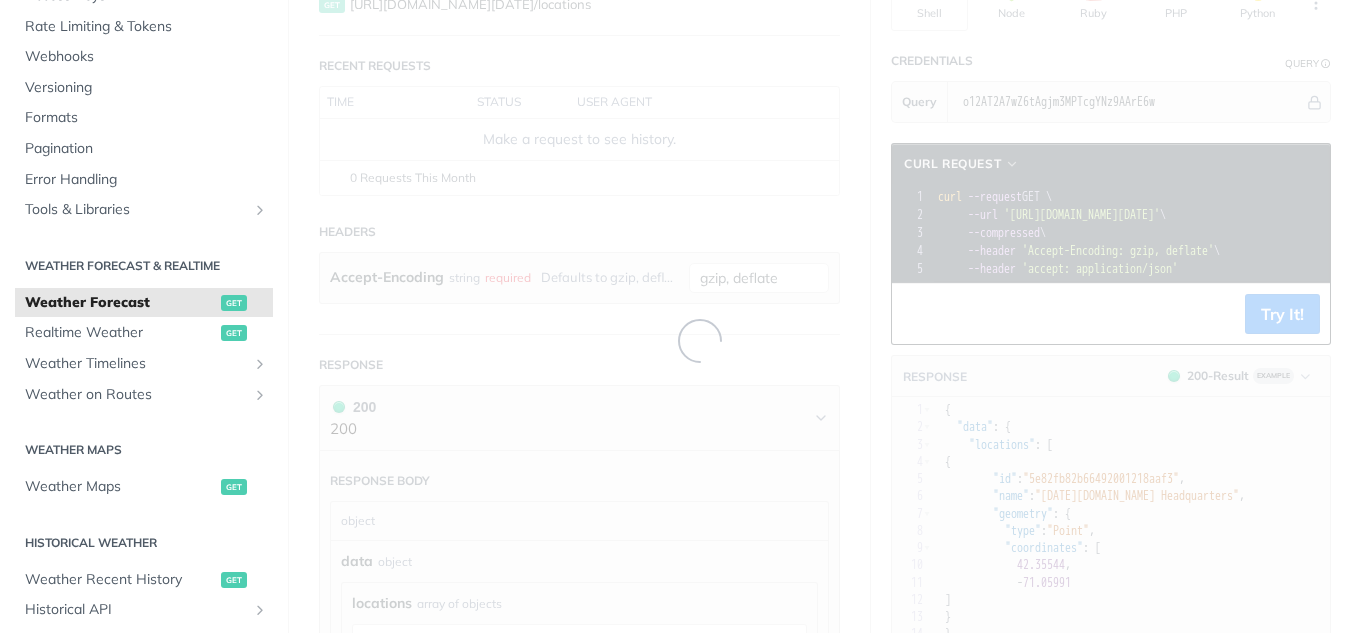 scroll, scrollTop: 0, scrollLeft: 0, axis: both 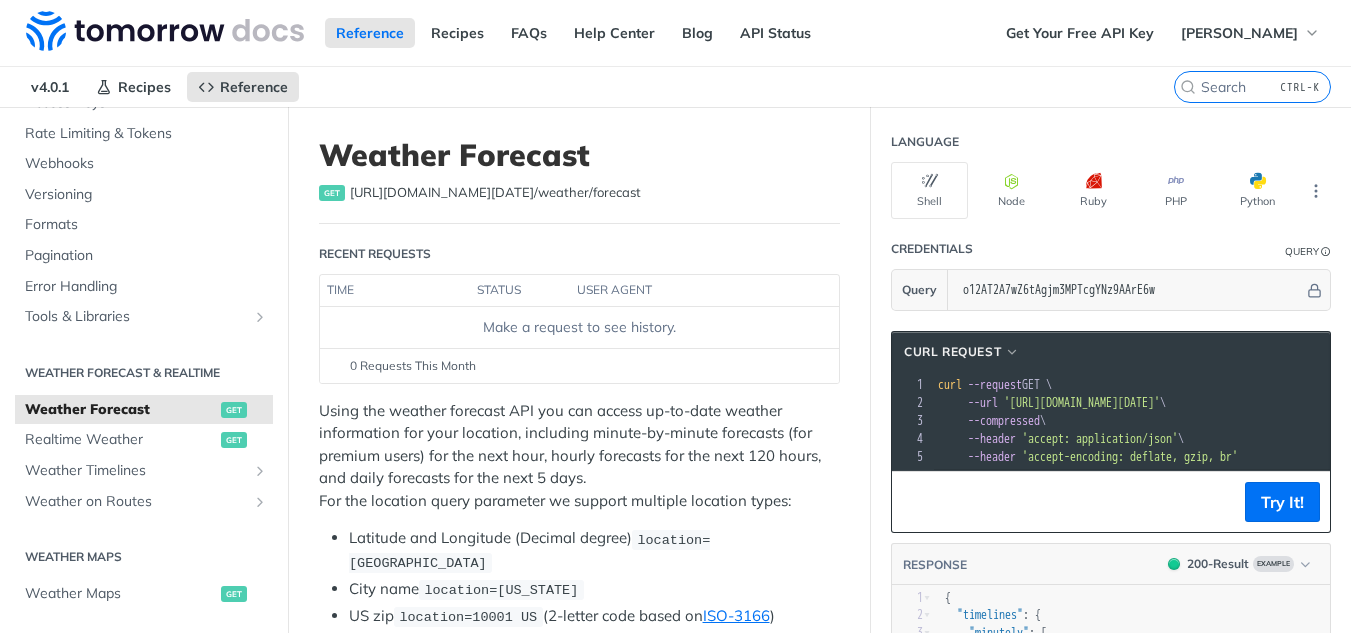 click on "Recent Requests" at bounding box center (579, 254) 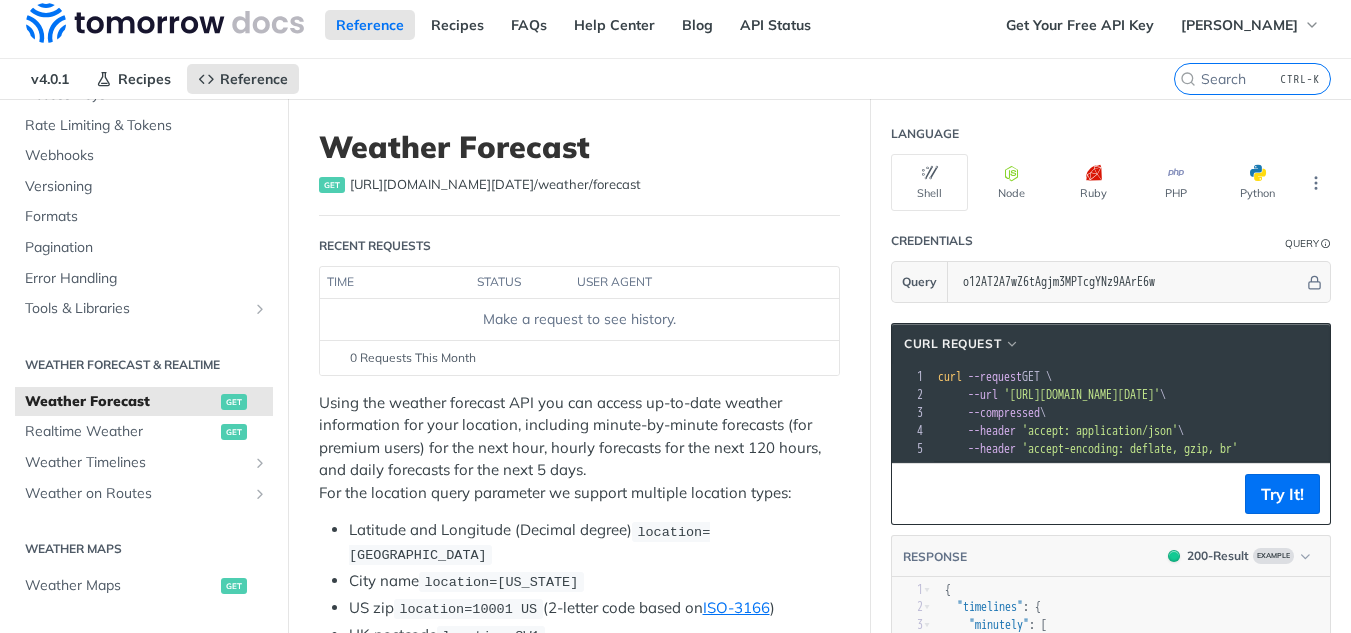 scroll, scrollTop: 0, scrollLeft: 0, axis: both 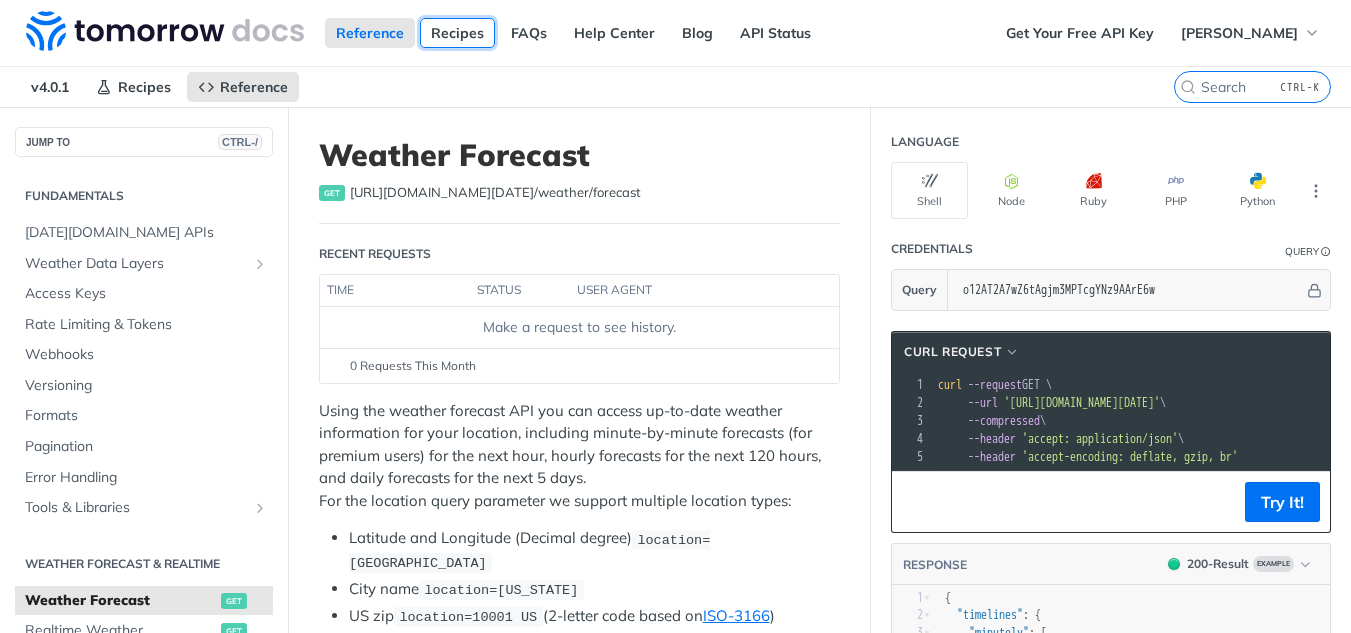 click on "Recipes" at bounding box center [457, 33] 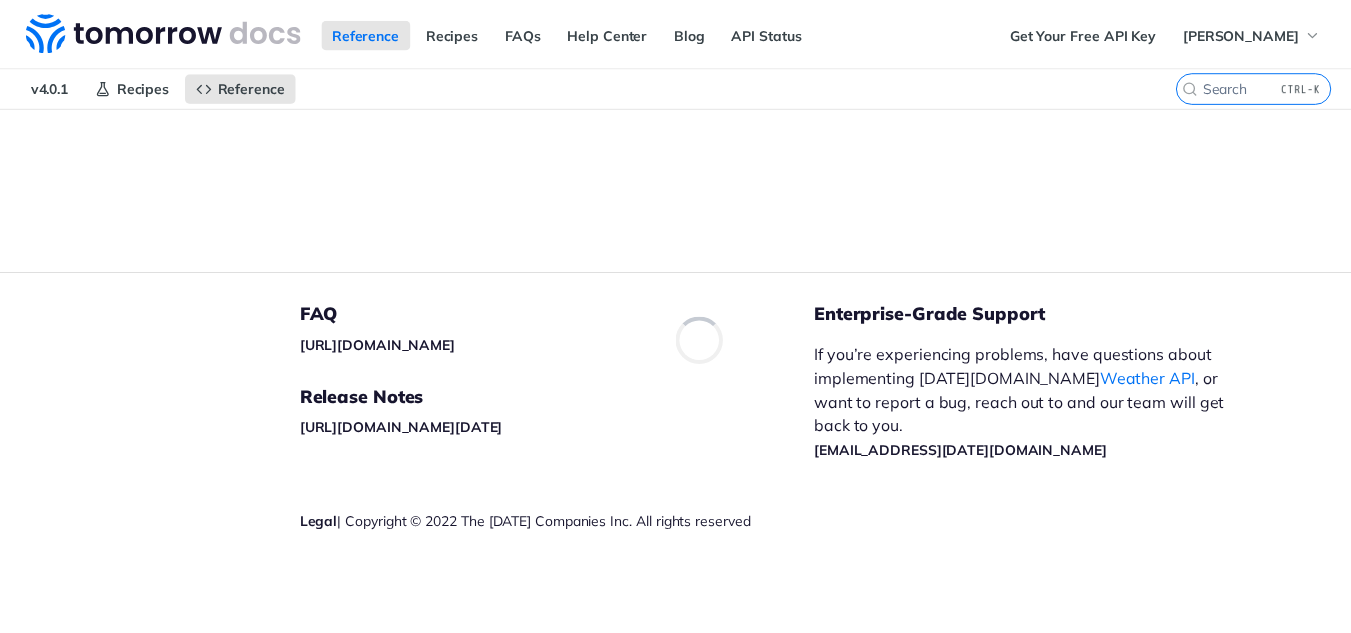 scroll, scrollTop: 0, scrollLeft: 0, axis: both 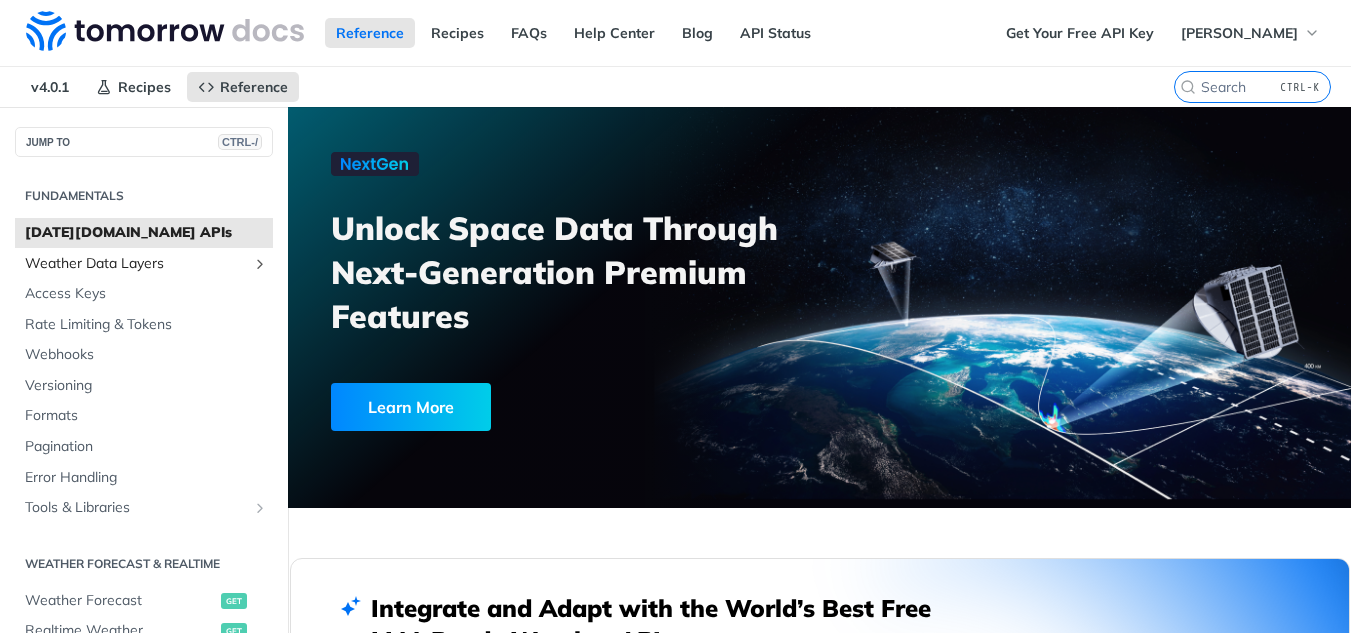 click on "Weather Data Layers" at bounding box center [136, 264] 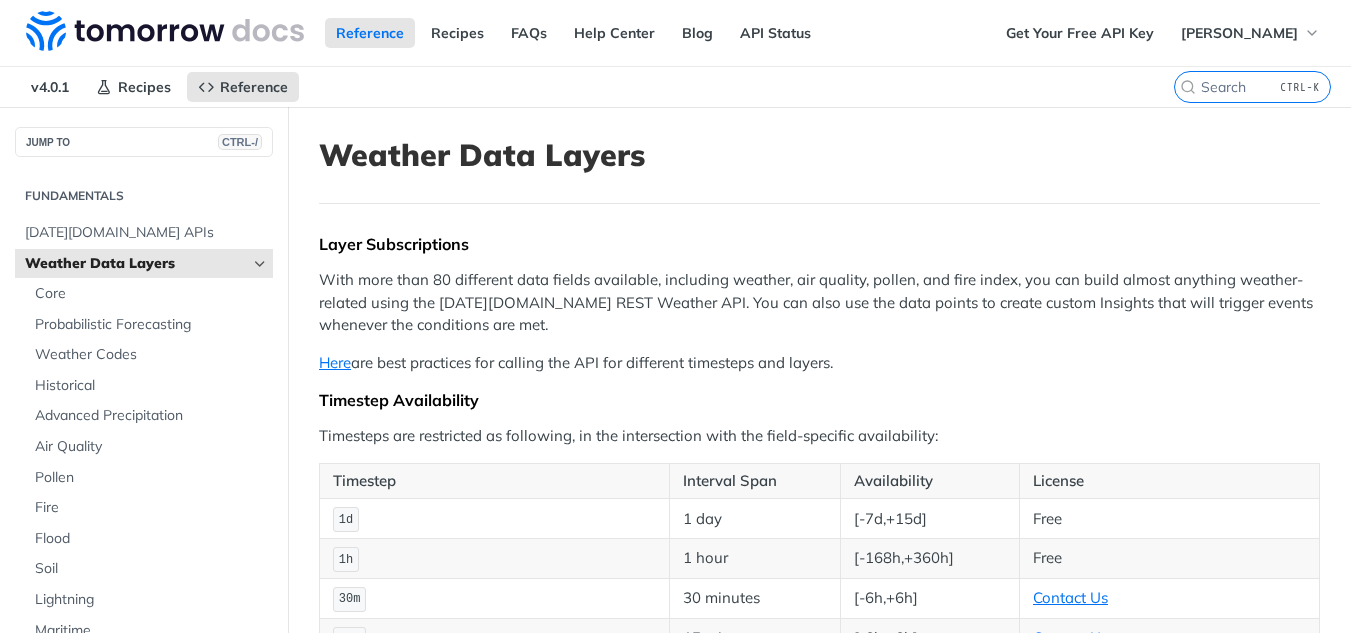 scroll, scrollTop: 9, scrollLeft: 0, axis: vertical 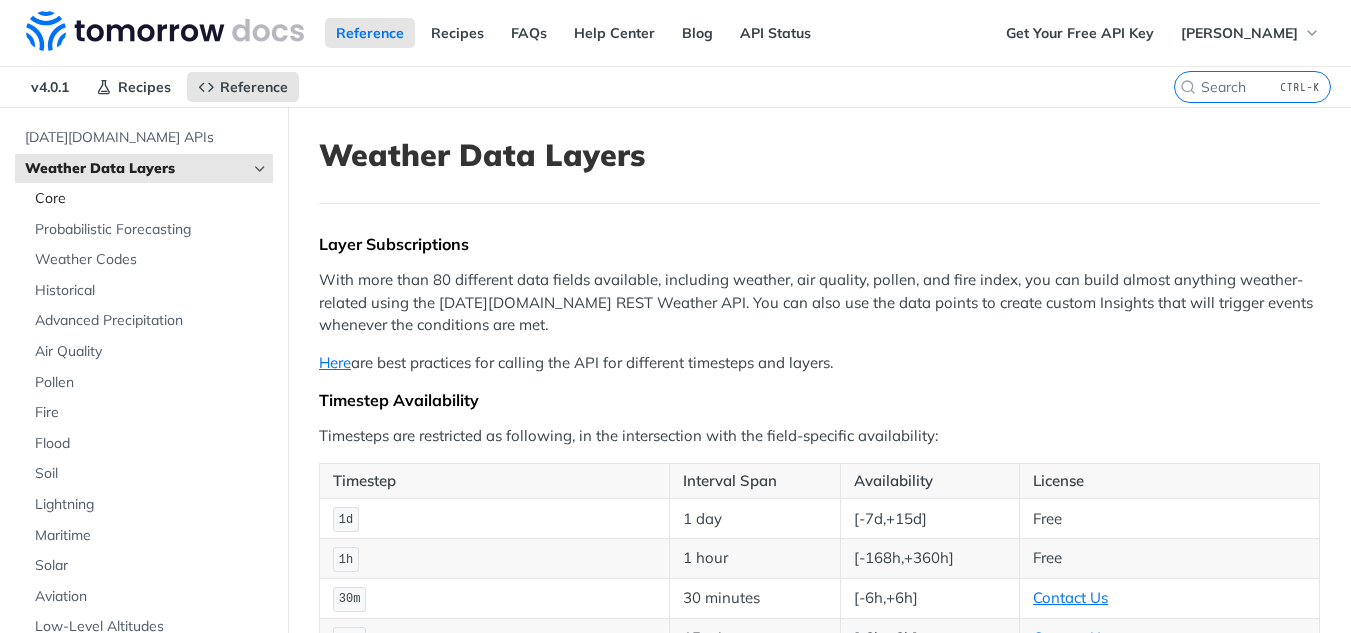 click on "Core" at bounding box center (151, 199) 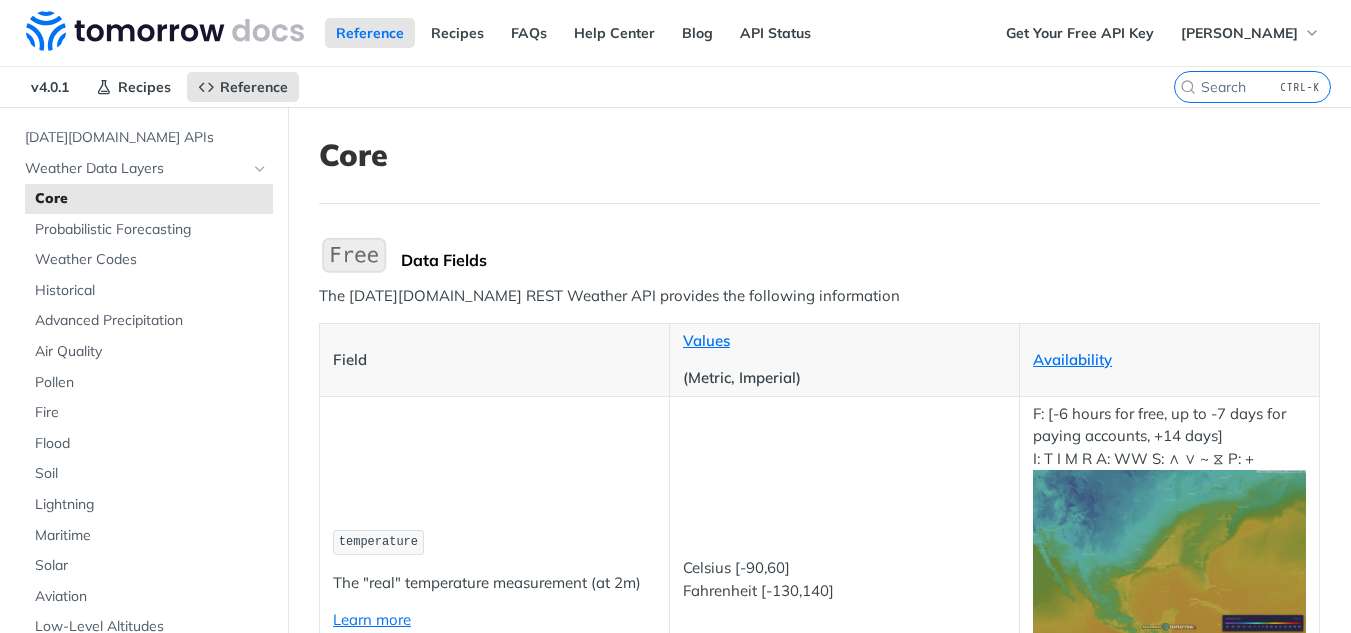 click on "The Tomorrow.io REST Weather API provides the following information" at bounding box center (819, 296) 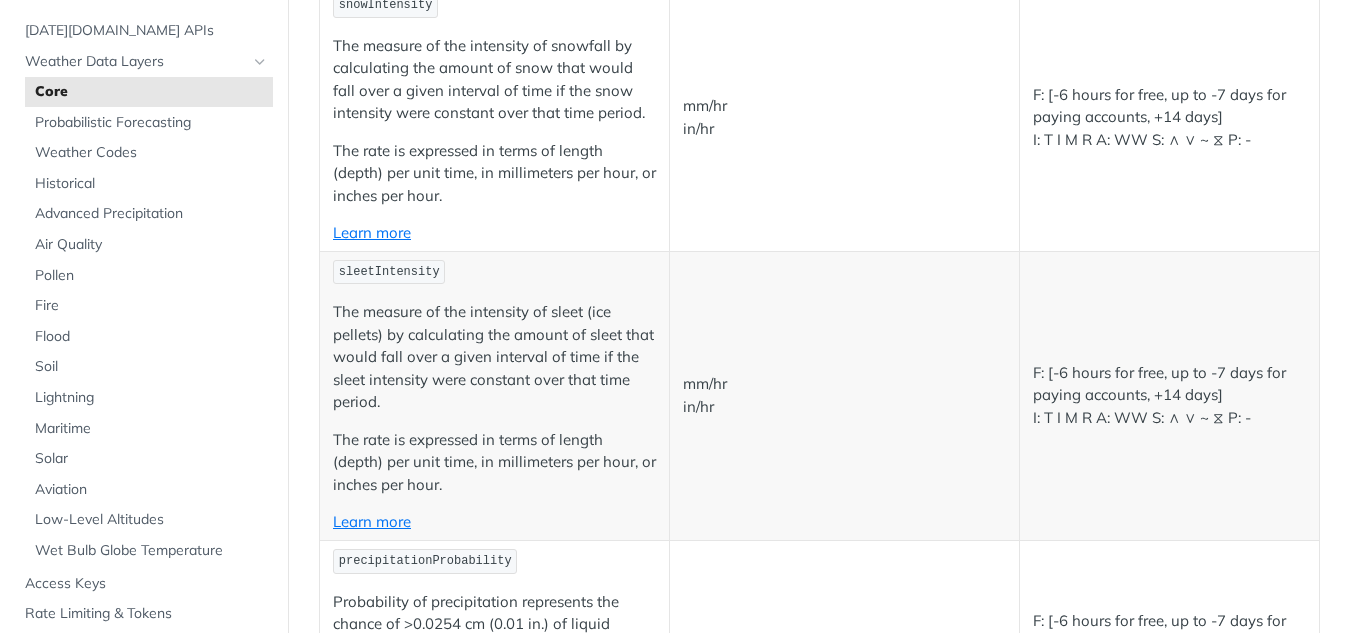 click on "*The instantaneous precipitation rate at ground level
**
The measure of the intensity of precipitation by calculating the amount of precipitation that would fall over a given interval of time if the precipitation intensity were constant over that time period.\" at bounding box center [509, -788] 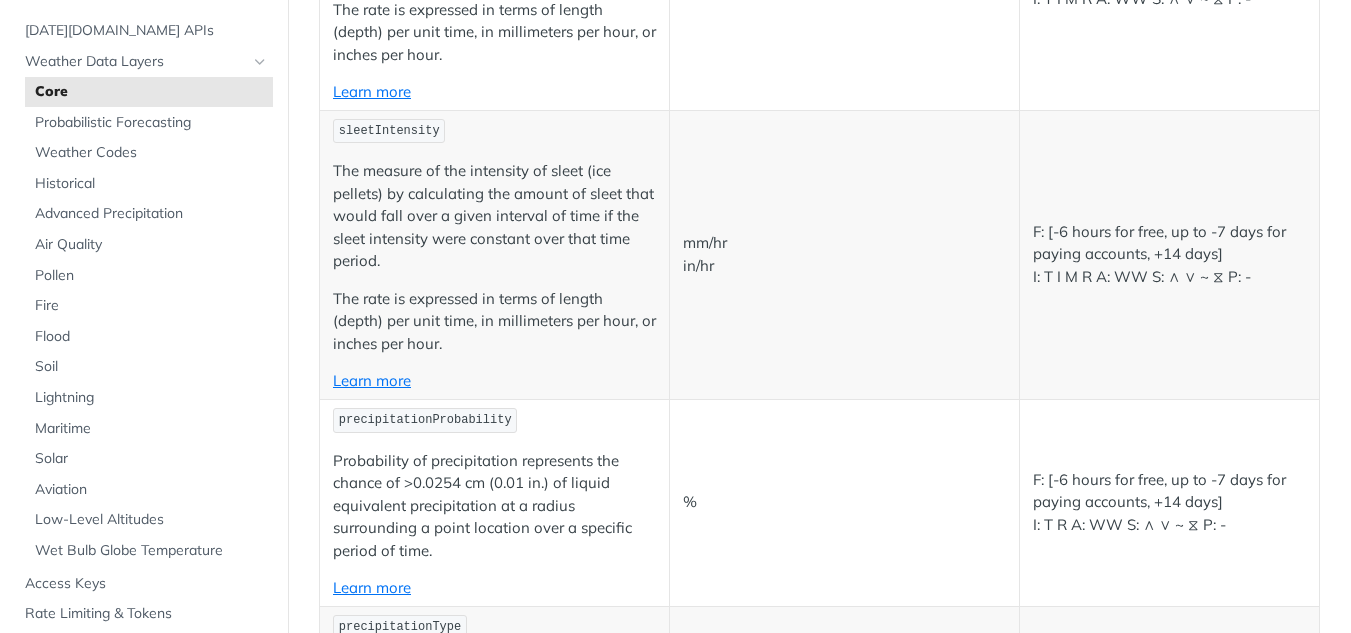 scroll, scrollTop: 3225, scrollLeft: 0, axis: vertical 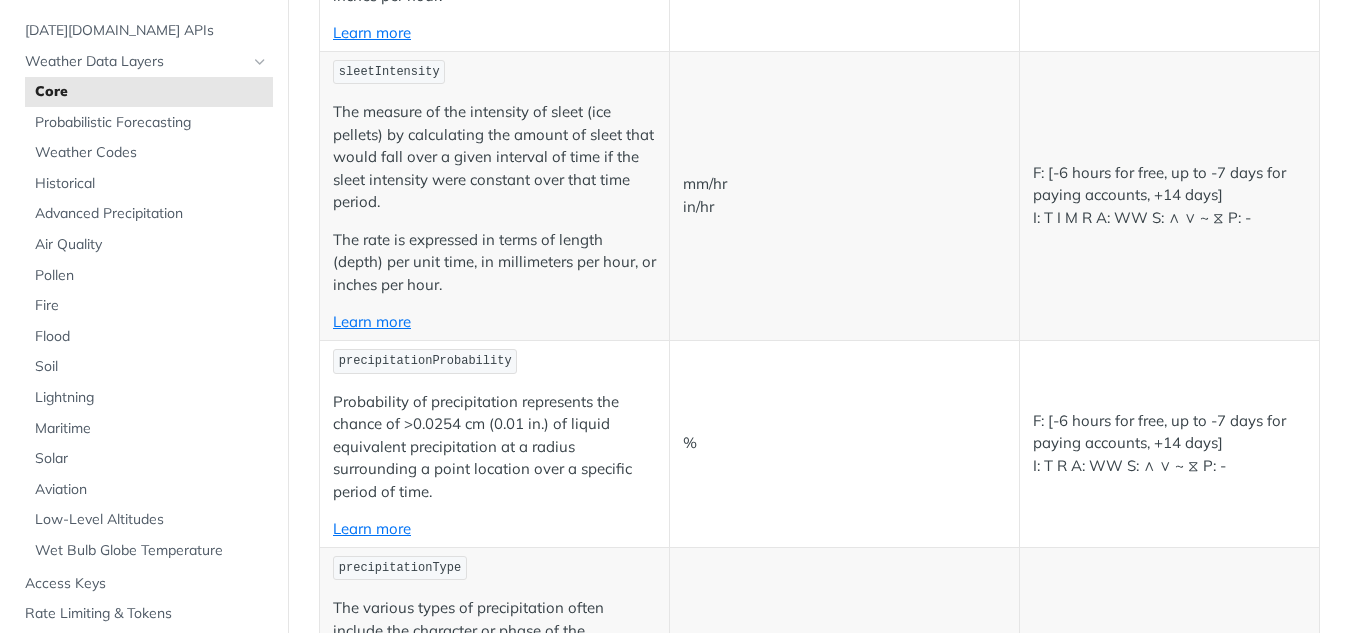 click on "*The instantaneous precipitation rate at ground level
**
The measure of the intensity of precipitation by calculating the amount of precipitation that would fall over a given interval of time if the precipitation intensity were constant over that time period.\" at bounding box center (509, -988) 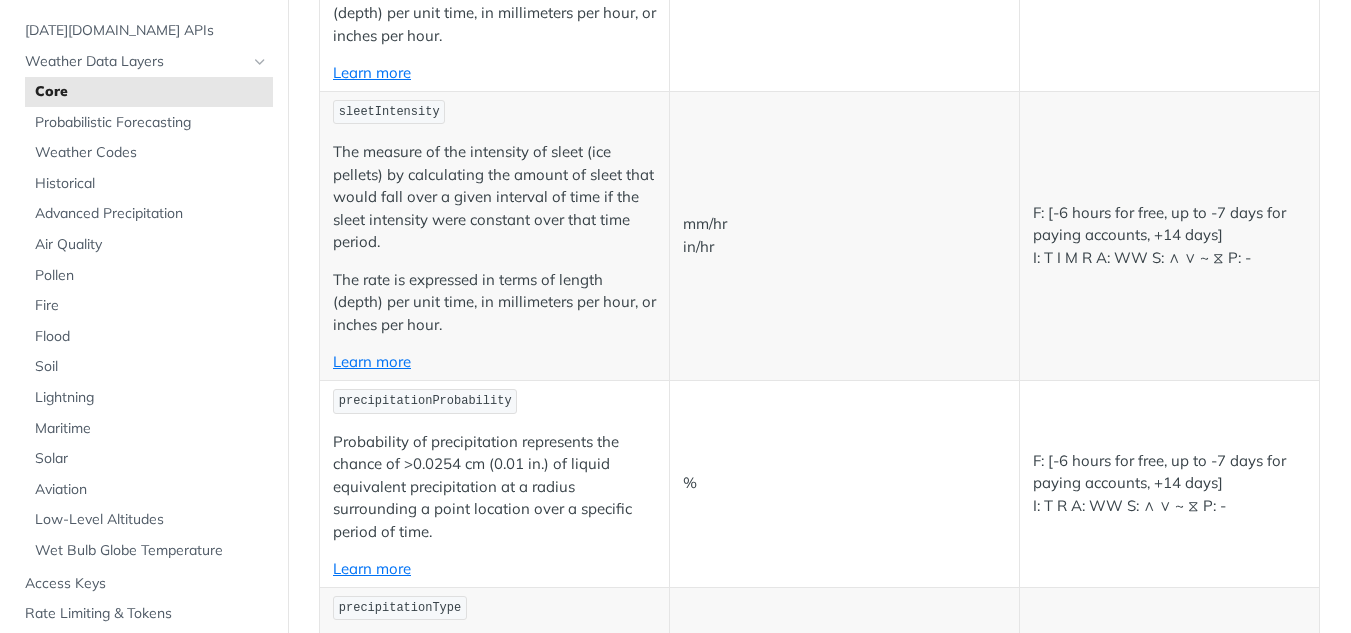 scroll, scrollTop: 3145, scrollLeft: 0, axis: vertical 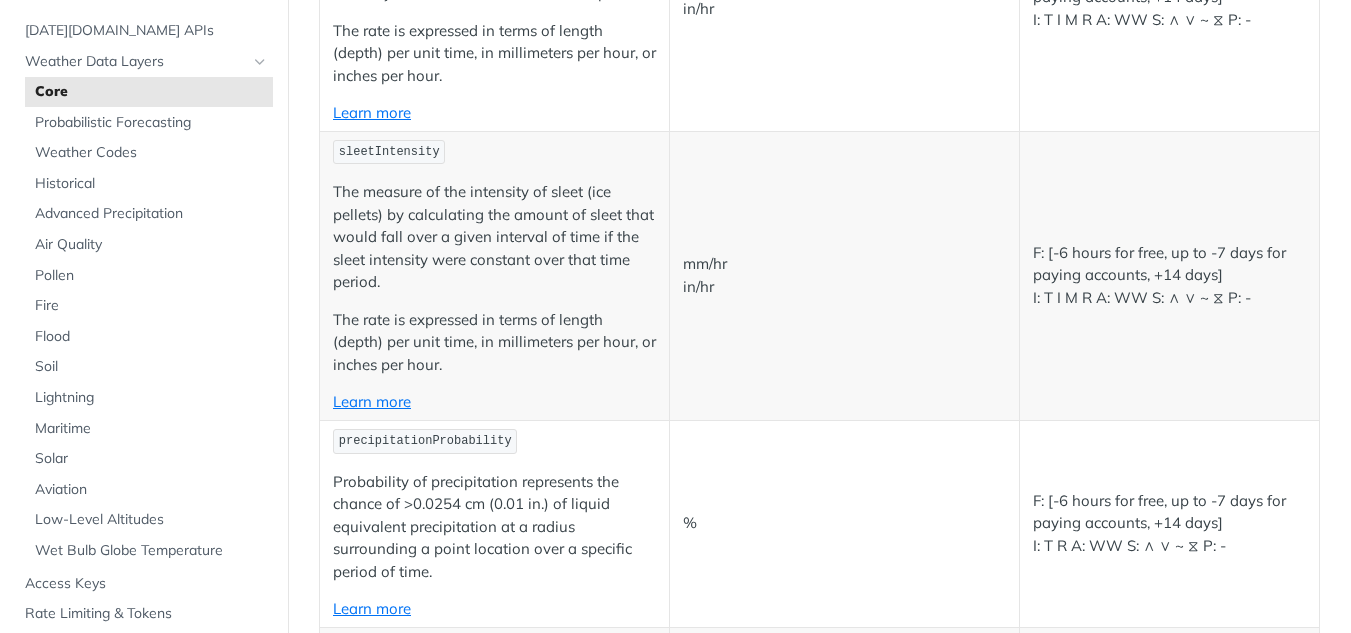 click on "Learn more" at bounding box center [372, -711] 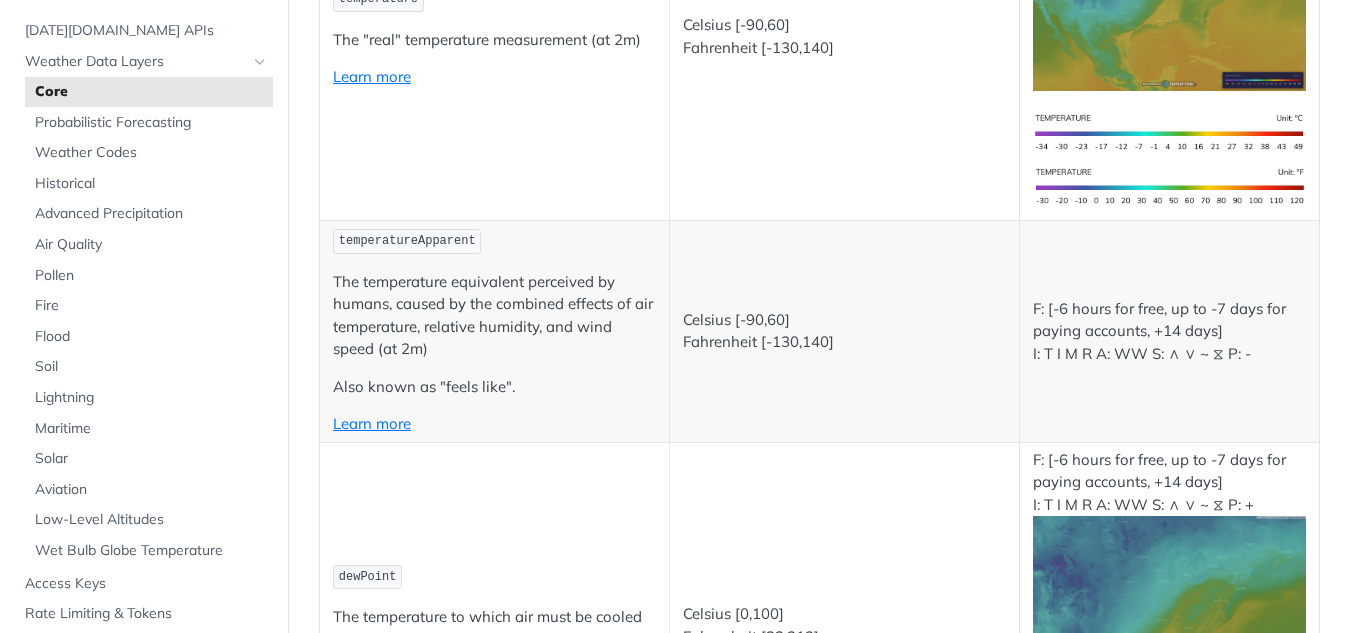 scroll, scrollTop: 0, scrollLeft: 0, axis: both 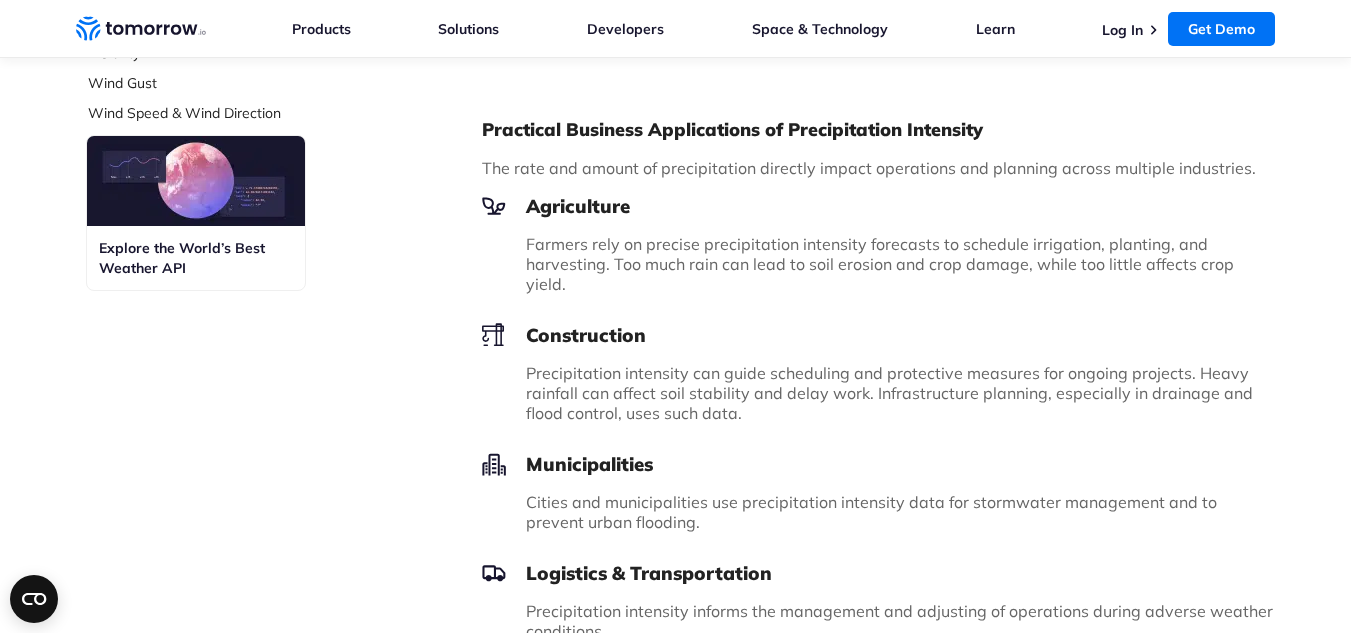 click on "Select Data Layer
Core
Accumulation of Ice
Accumulation of LWE Snow (Snow Water Equivalent)
Accumulation of Rain
Accumulation of Sleet
Accumulation of Snow
Apparent Temperature
Cloud Base
Cloud Ceiling
Cloud Cover Depth of Snow" at bounding box center [676, 160] 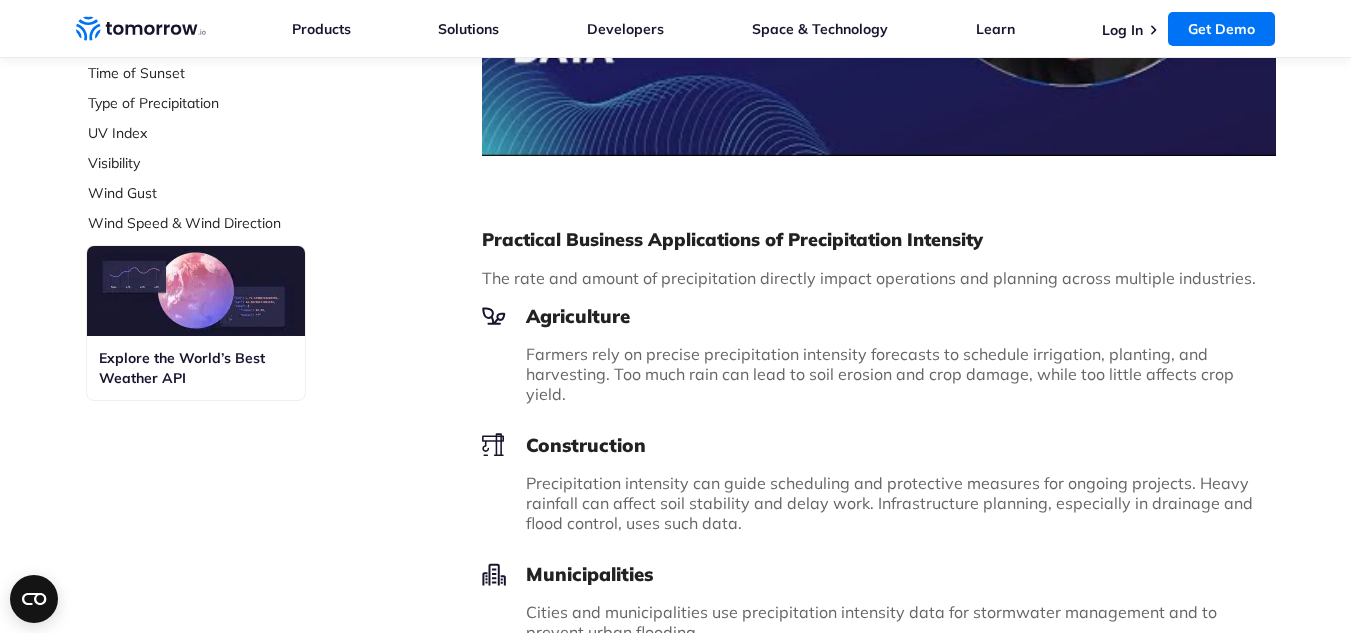 scroll, scrollTop: 0, scrollLeft: 0, axis: both 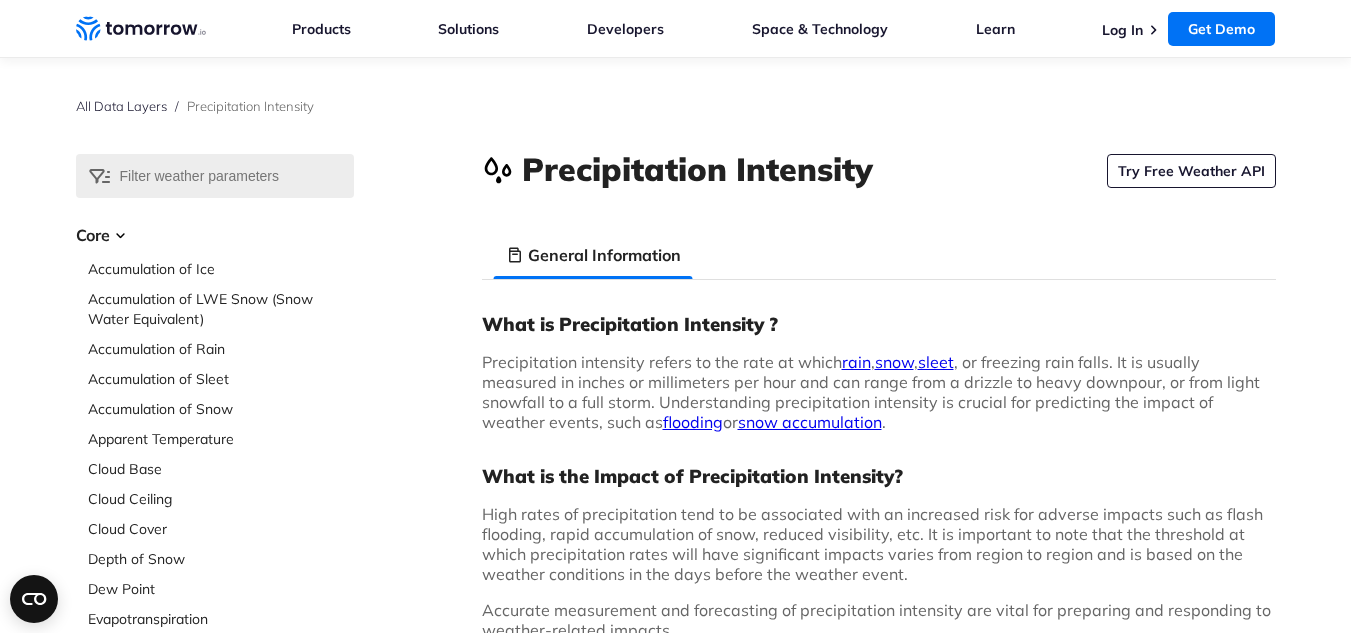 click on "Select Data Layer
Core
Accumulation of Ice
Accumulation of LWE Snow (Snow Water Equivalent)
Accumulation of Rain
Accumulation of Sleet
Accumulation of Snow
Apparent Temperature
Cloud Base
Cloud Ceiling
Cloud Cover" at bounding box center [675, 1266] 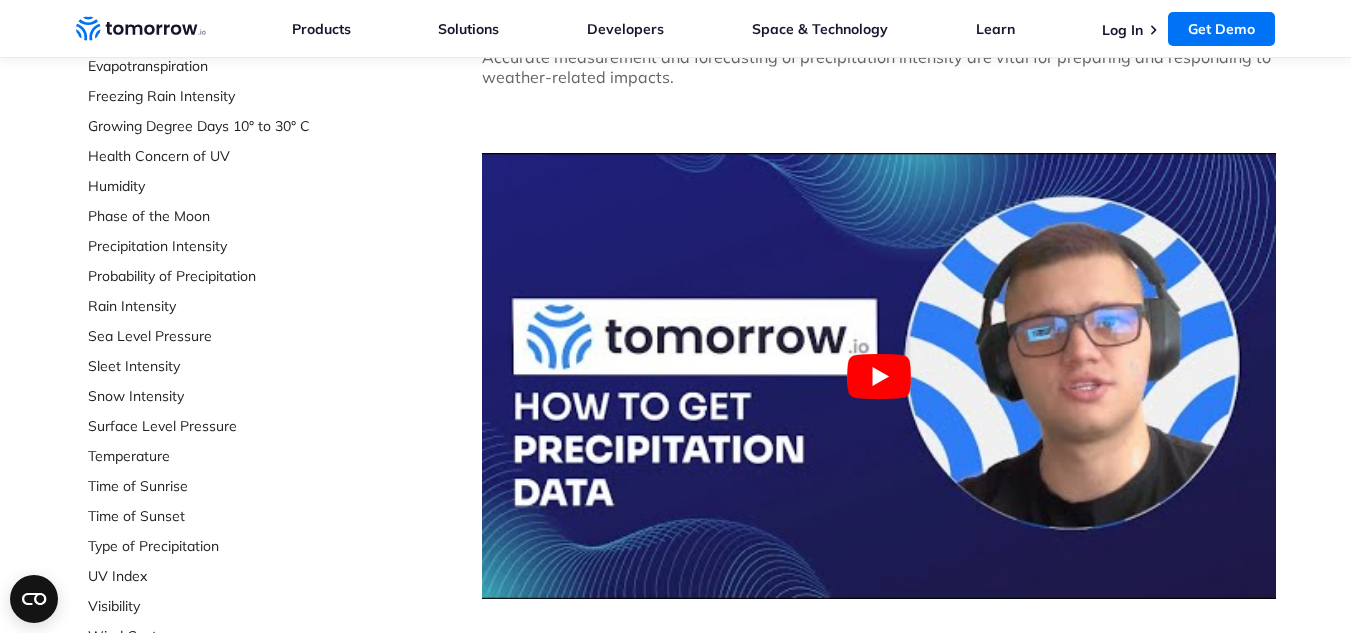 scroll, scrollTop: 1106, scrollLeft: 0, axis: vertical 